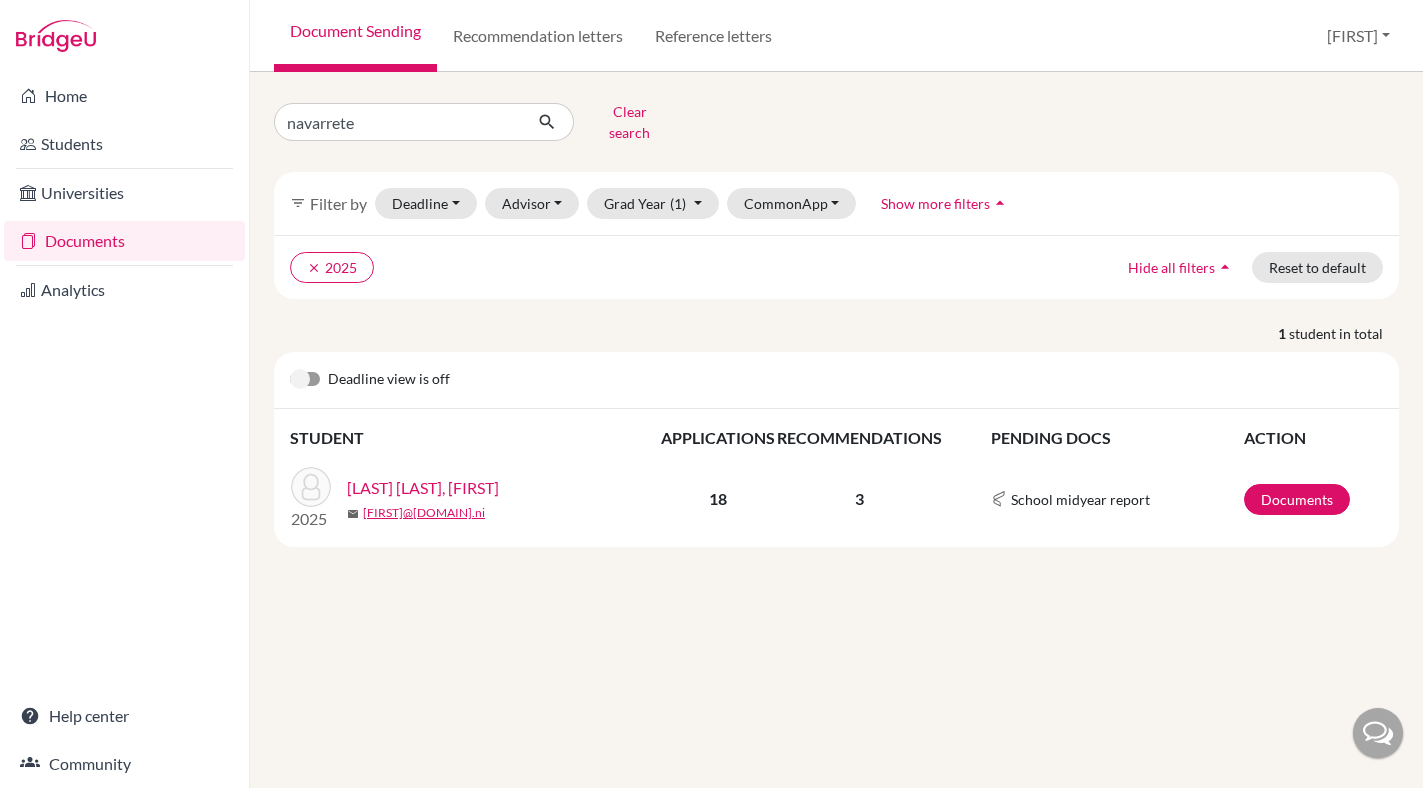 scroll, scrollTop: 0, scrollLeft: 0, axis: both 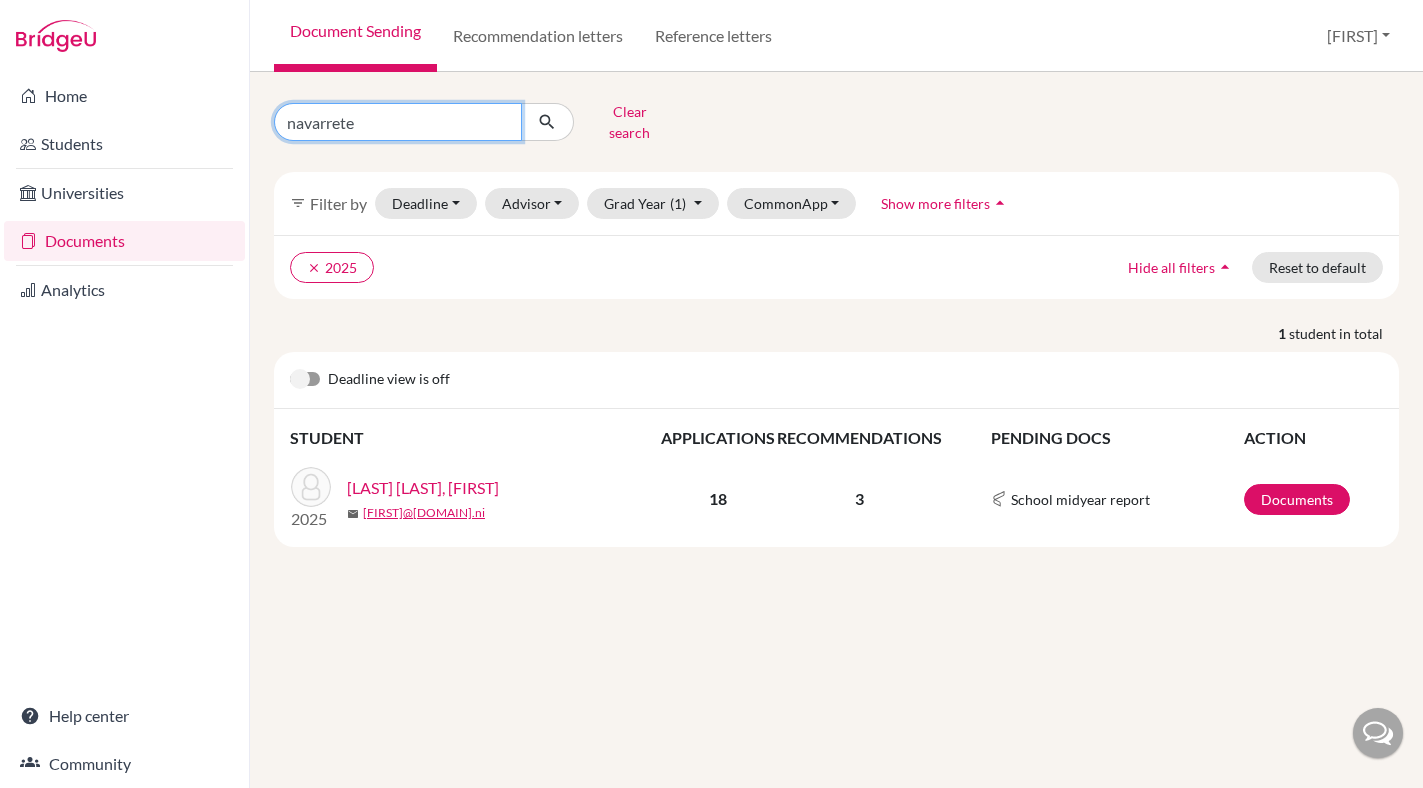 drag, startPoint x: 363, startPoint y: 121, endPoint x: 282, endPoint y: 117, distance: 81.09871 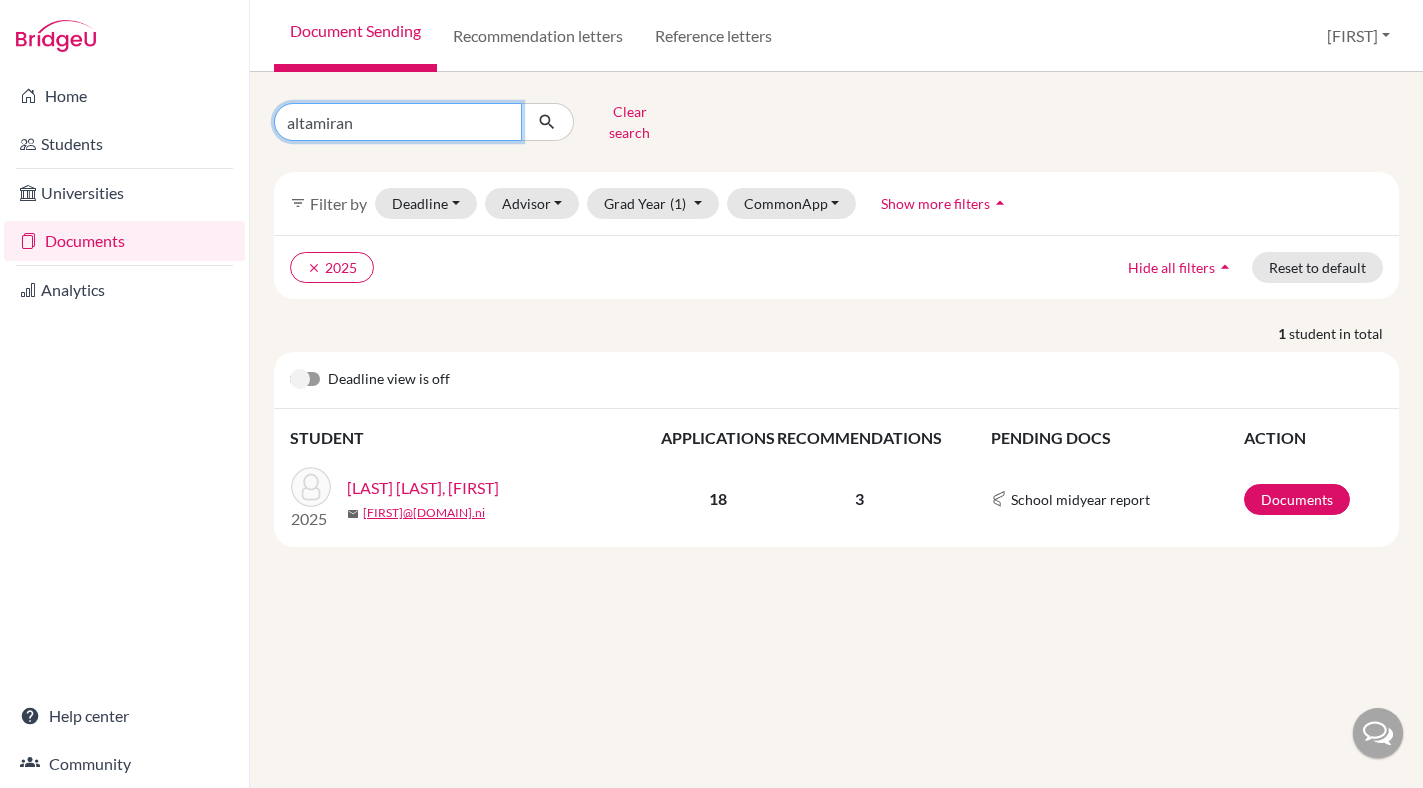 type on "altamirano" 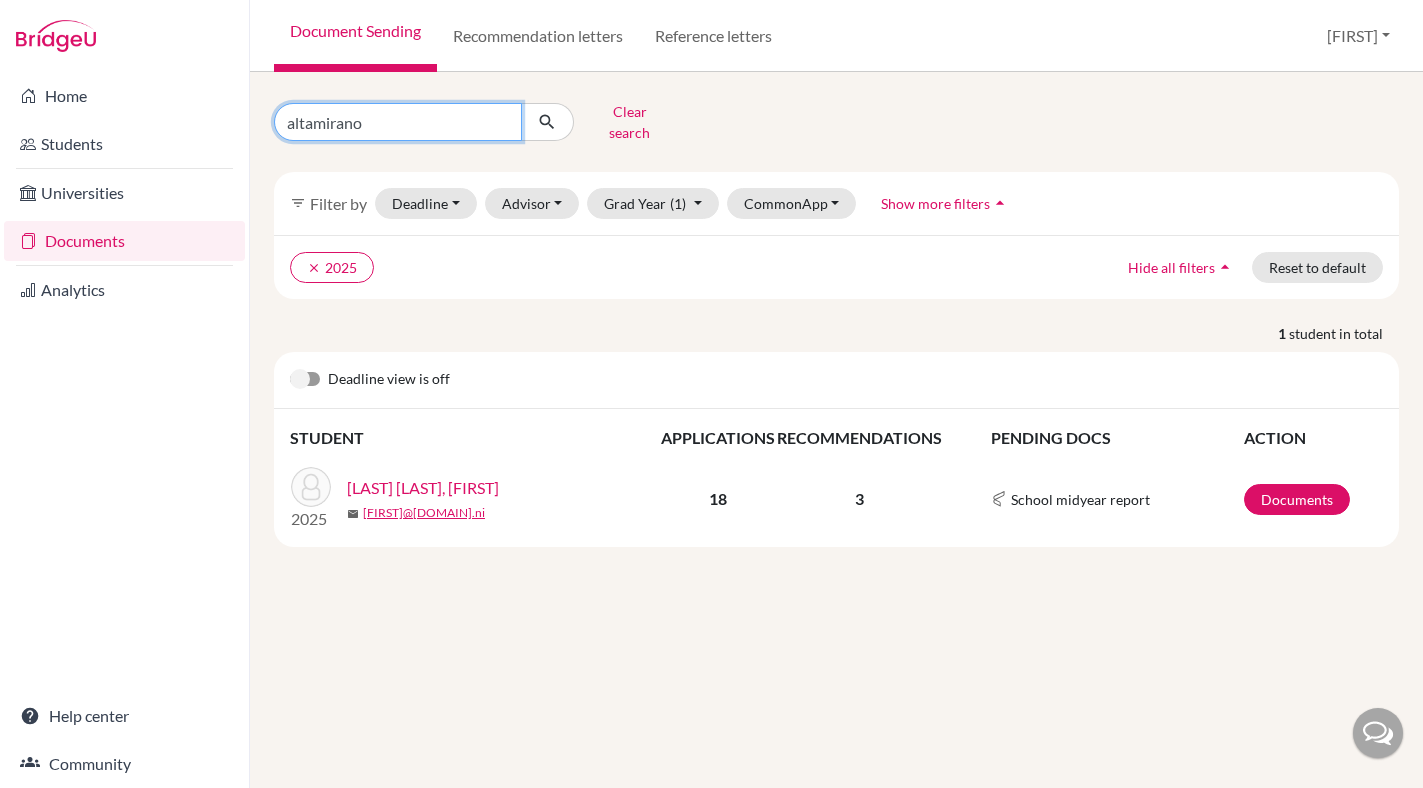 click at bounding box center (547, 122) 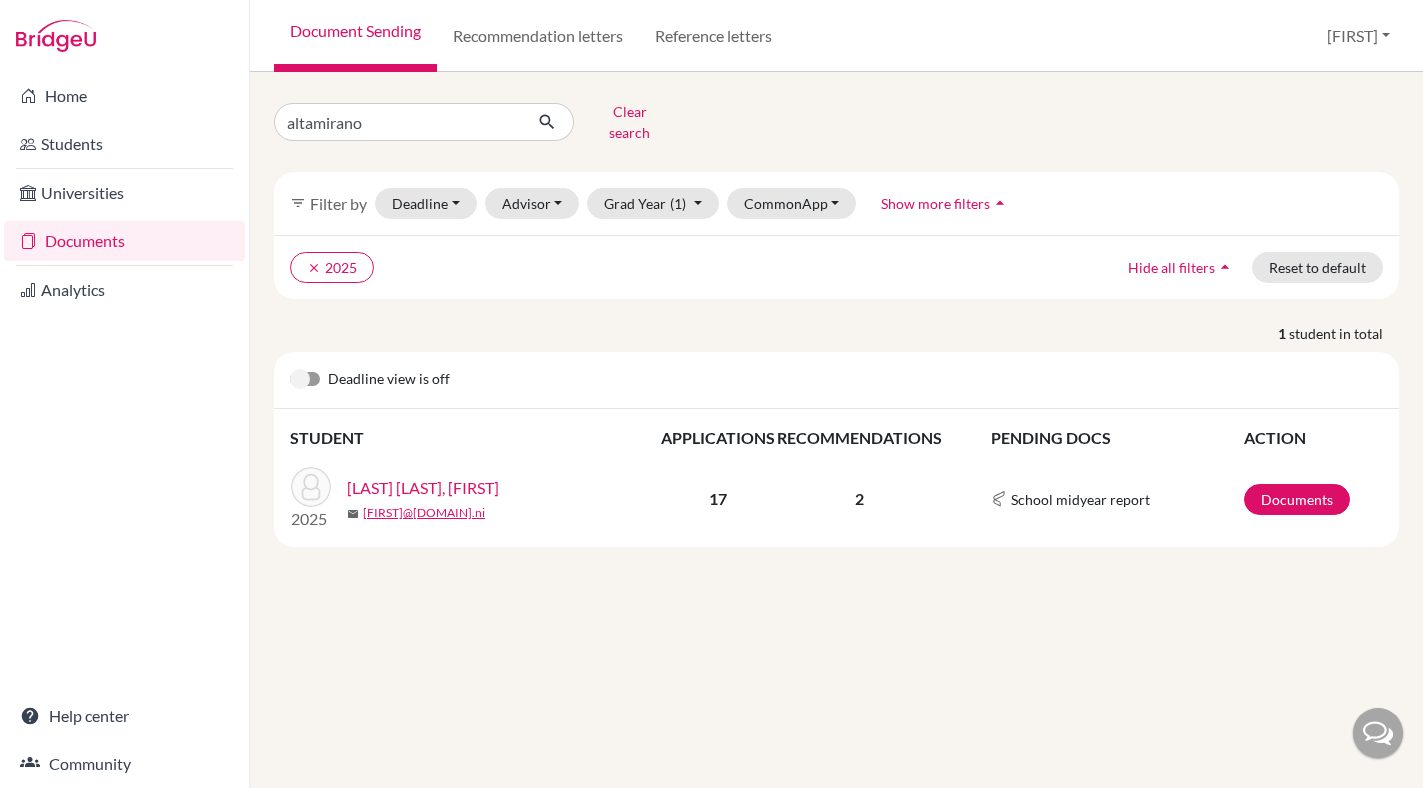 click on "[LAST], [FIRST]" at bounding box center [423, 488] 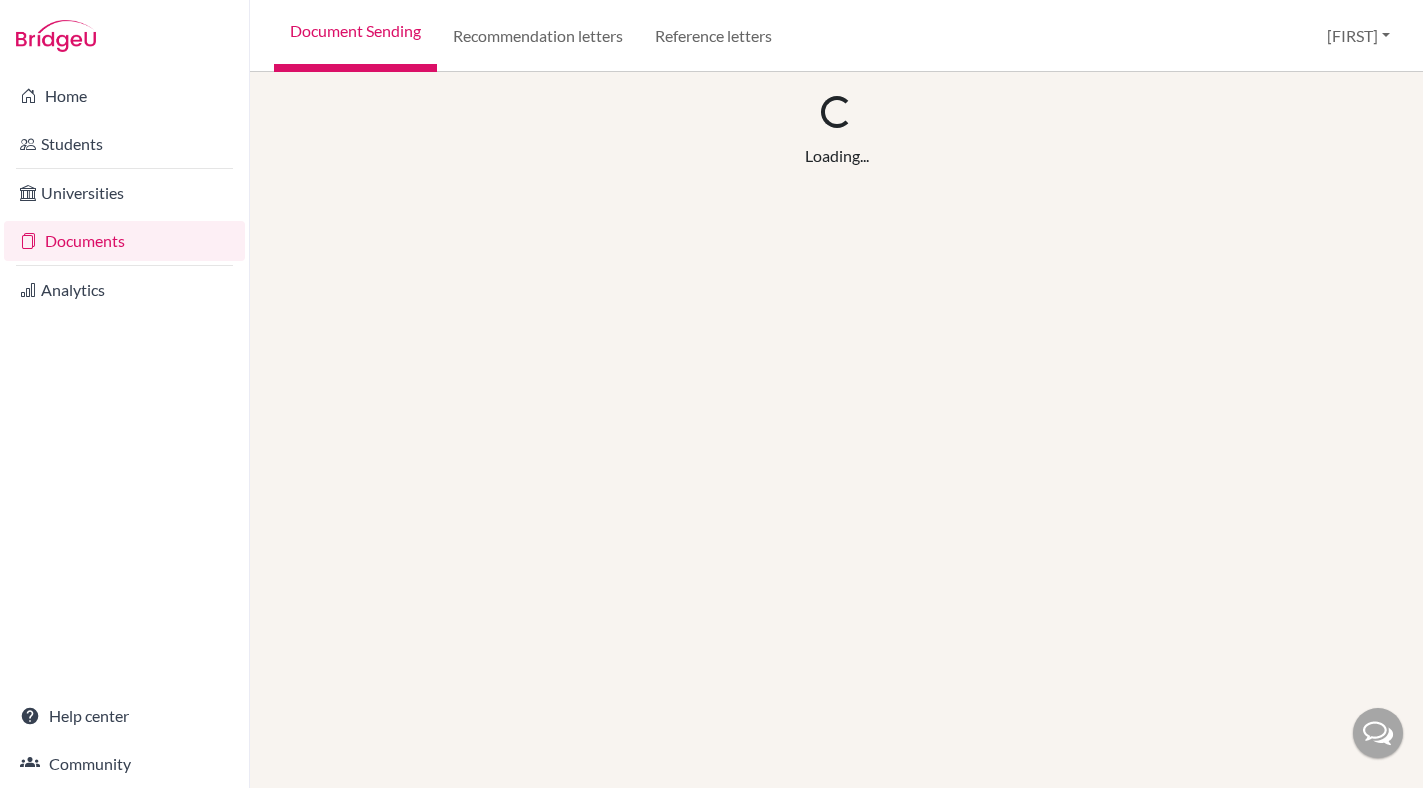 scroll, scrollTop: 0, scrollLeft: 0, axis: both 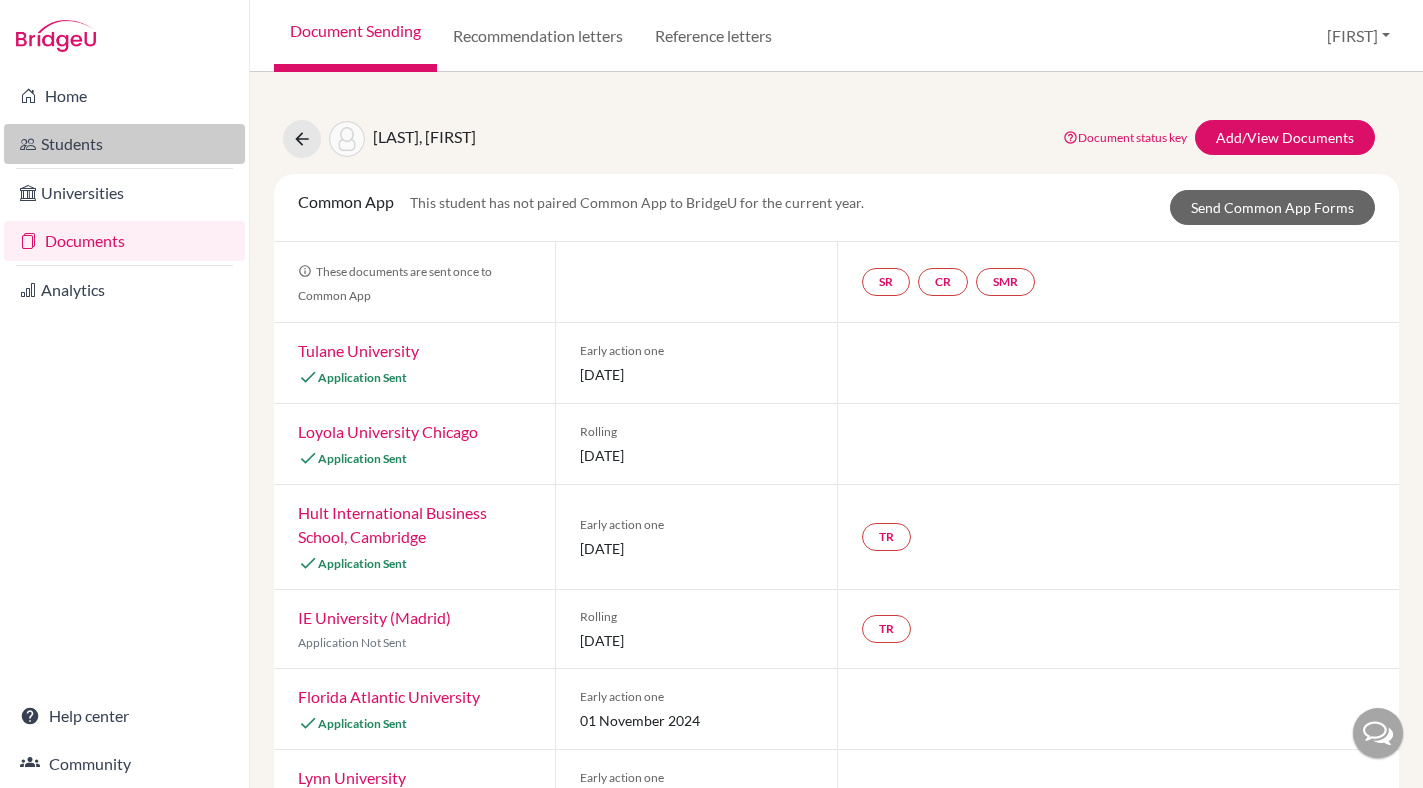 click on "Students" at bounding box center [124, 144] 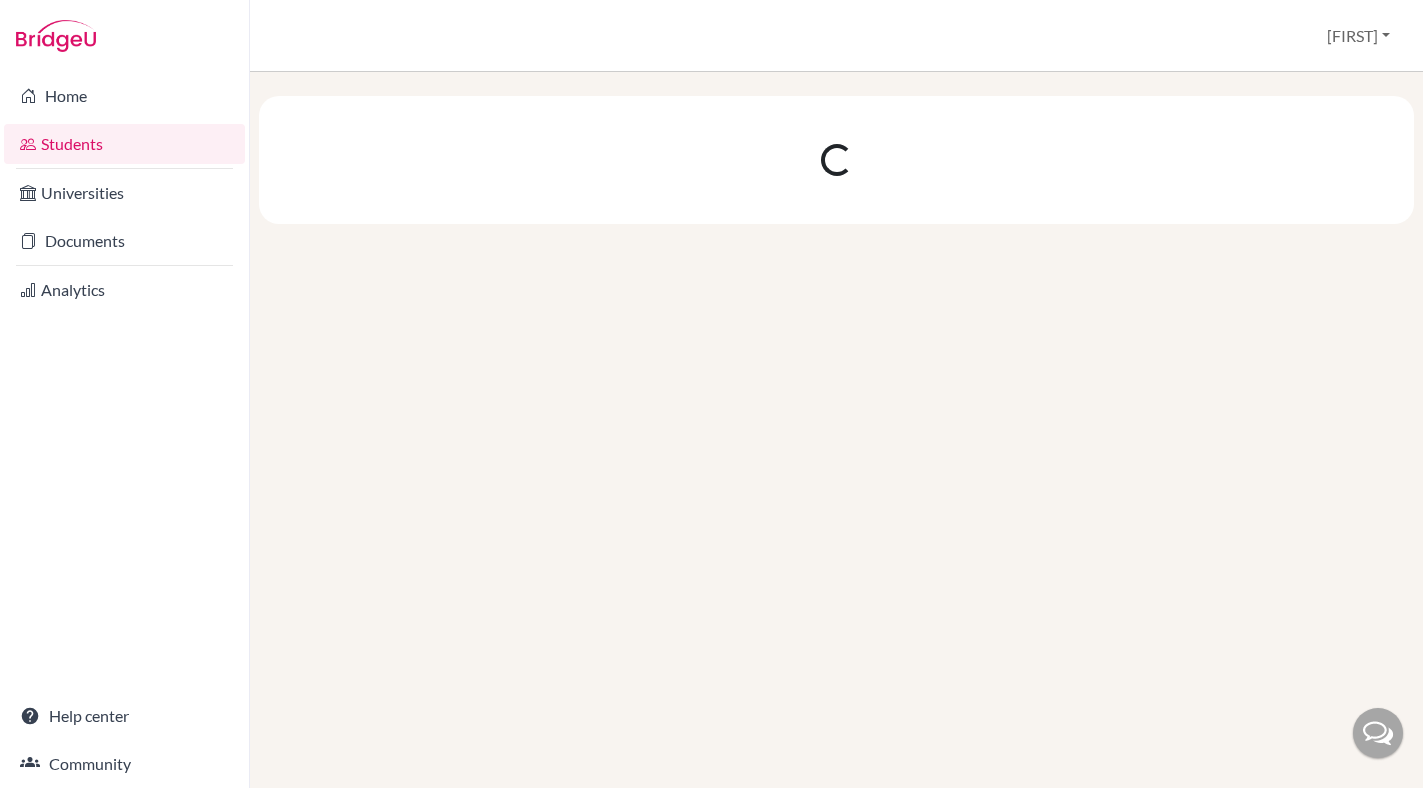 scroll, scrollTop: 0, scrollLeft: 0, axis: both 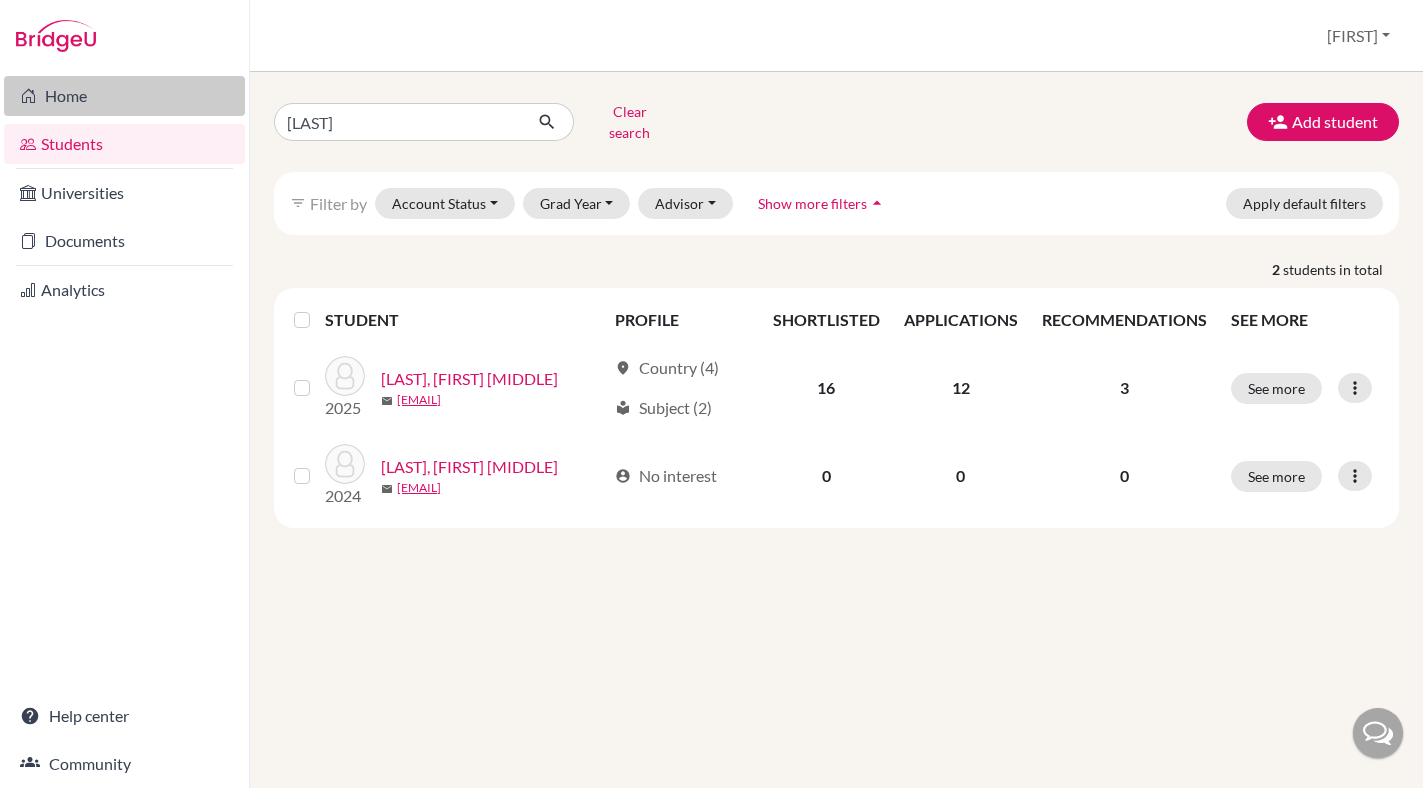 click on "Home" at bounding box center [124, 96] 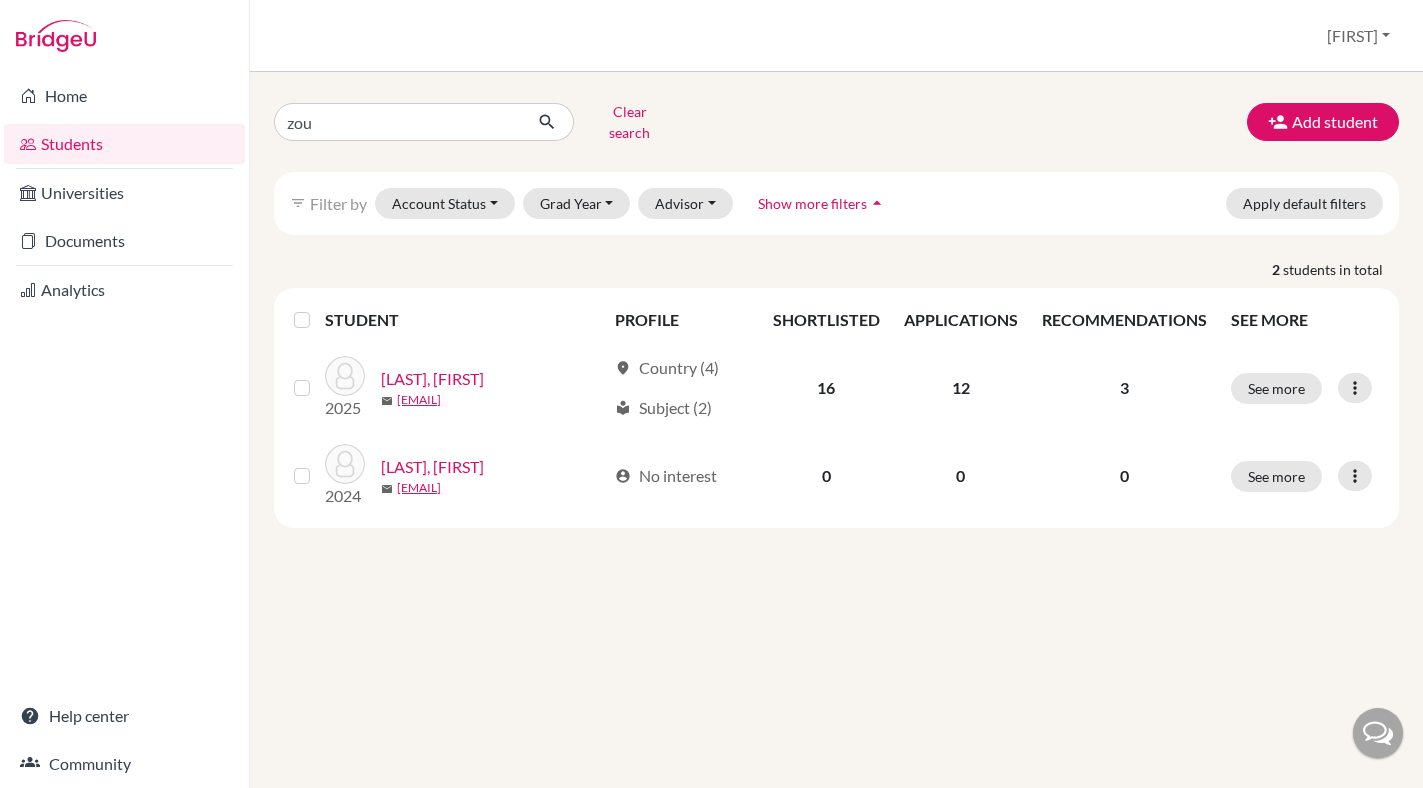 scroll, scrollTop: 0, scrollLeft: 0, axis: both 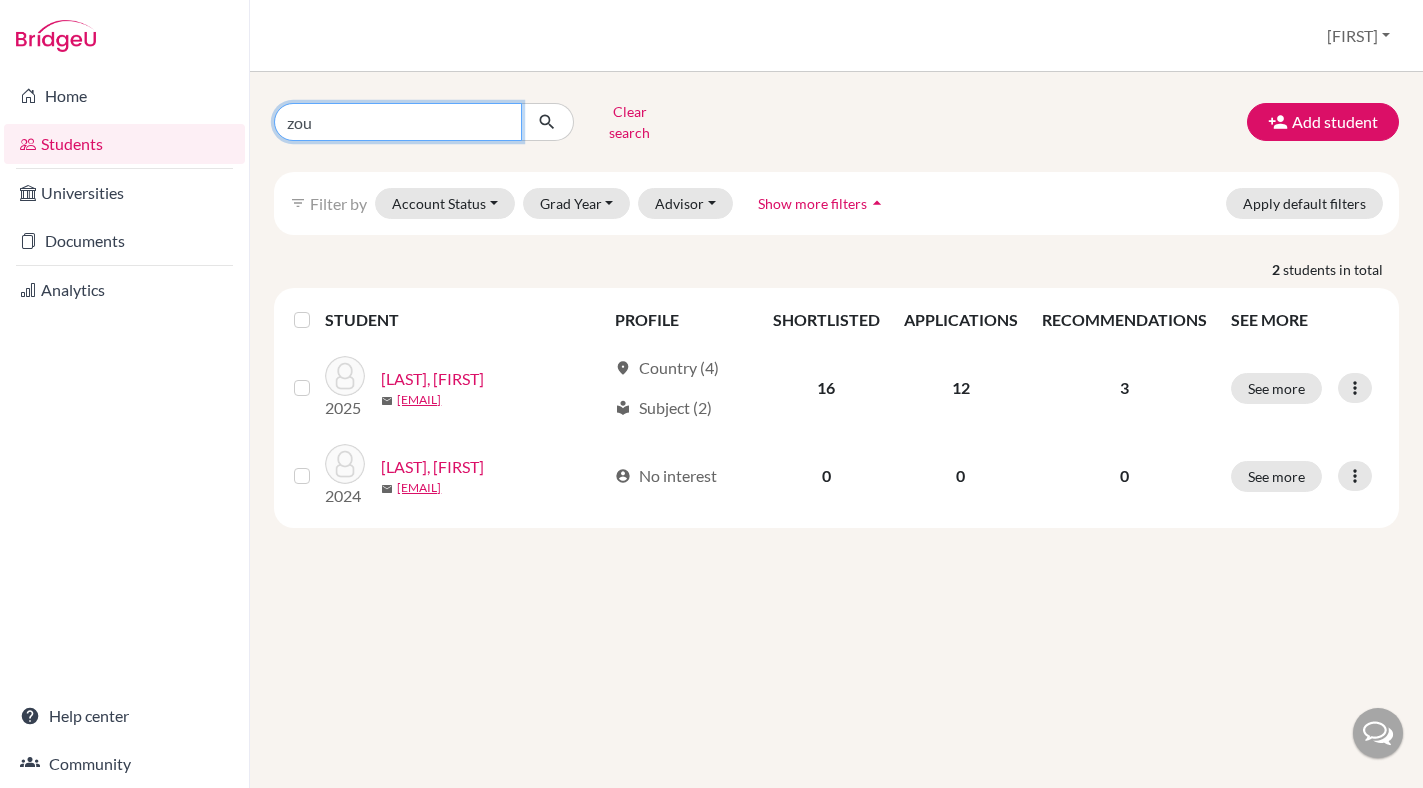 click on "zou" at bounding box center (398, 122) 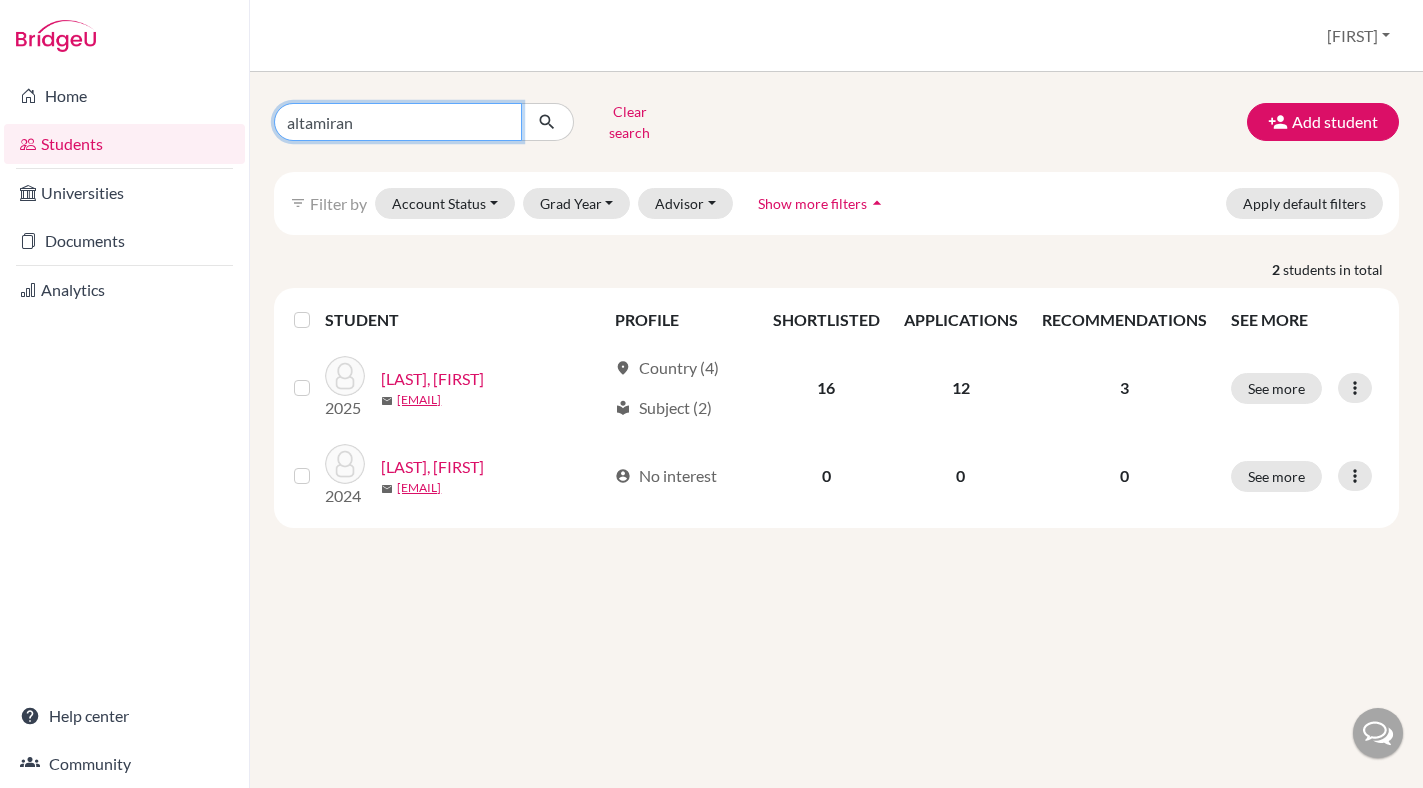 type on "altamirano" 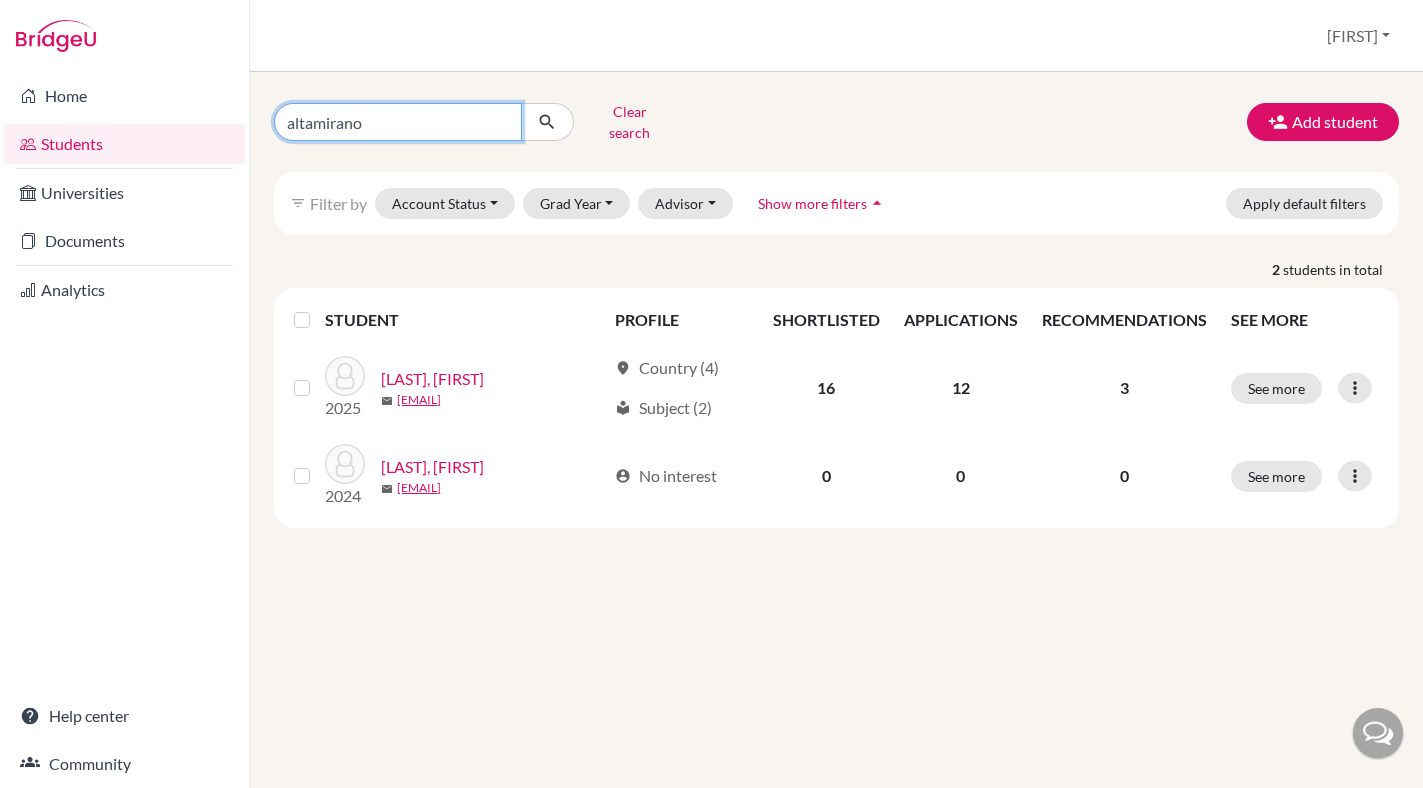 click at bounding box center [547, 122] 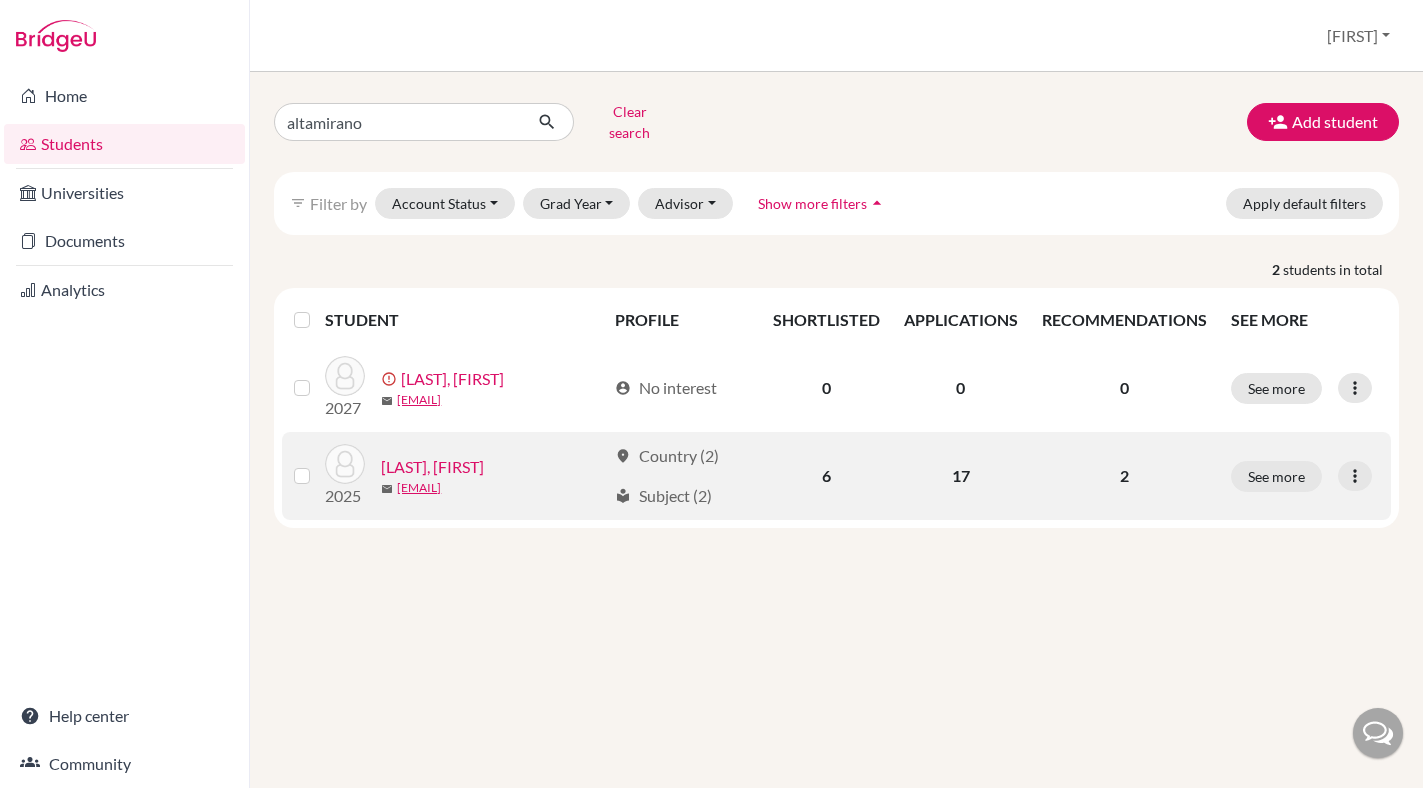 click on "Altamirano Morales, Sofia" at bounding box center [432, 467] 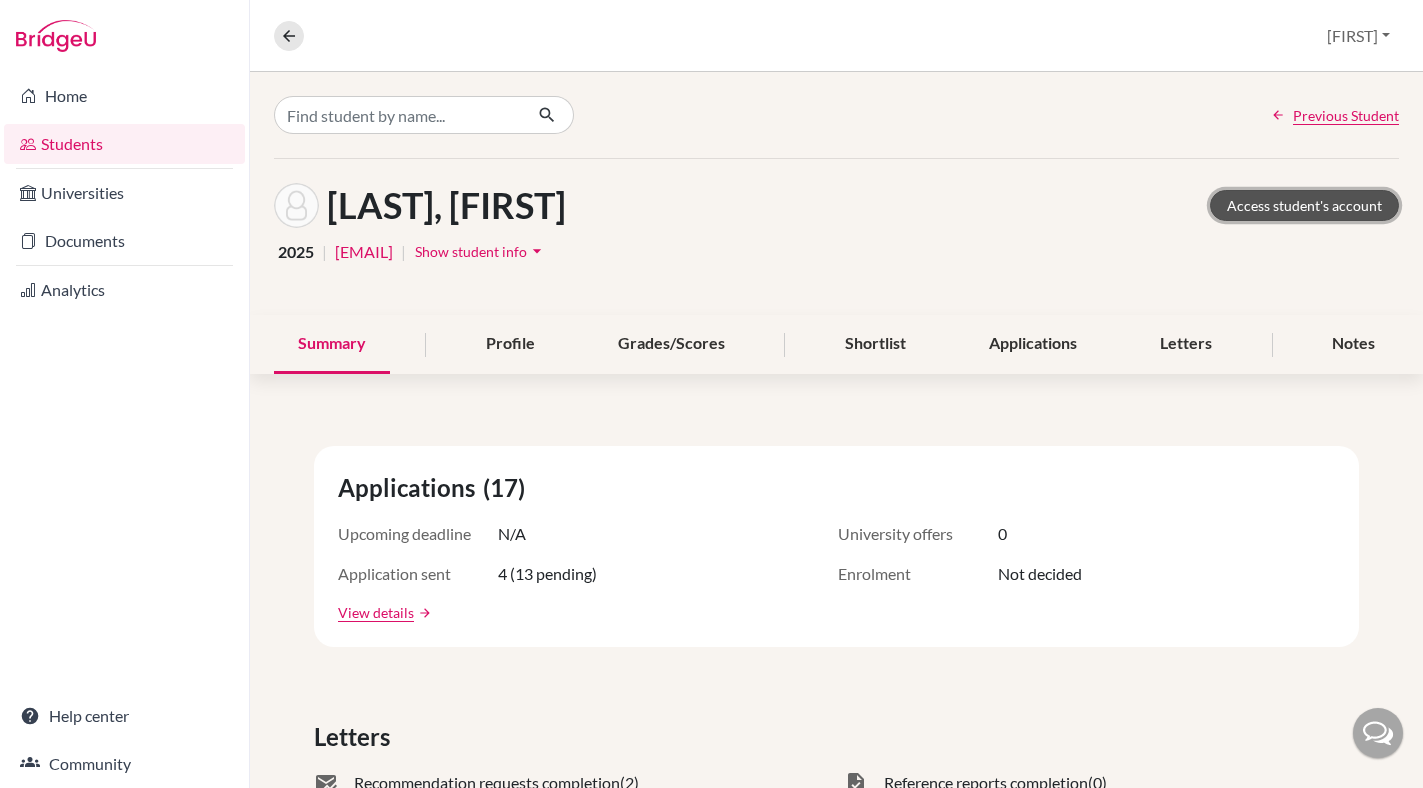 click on "Access student's account" at bounding box center (1304, 205) 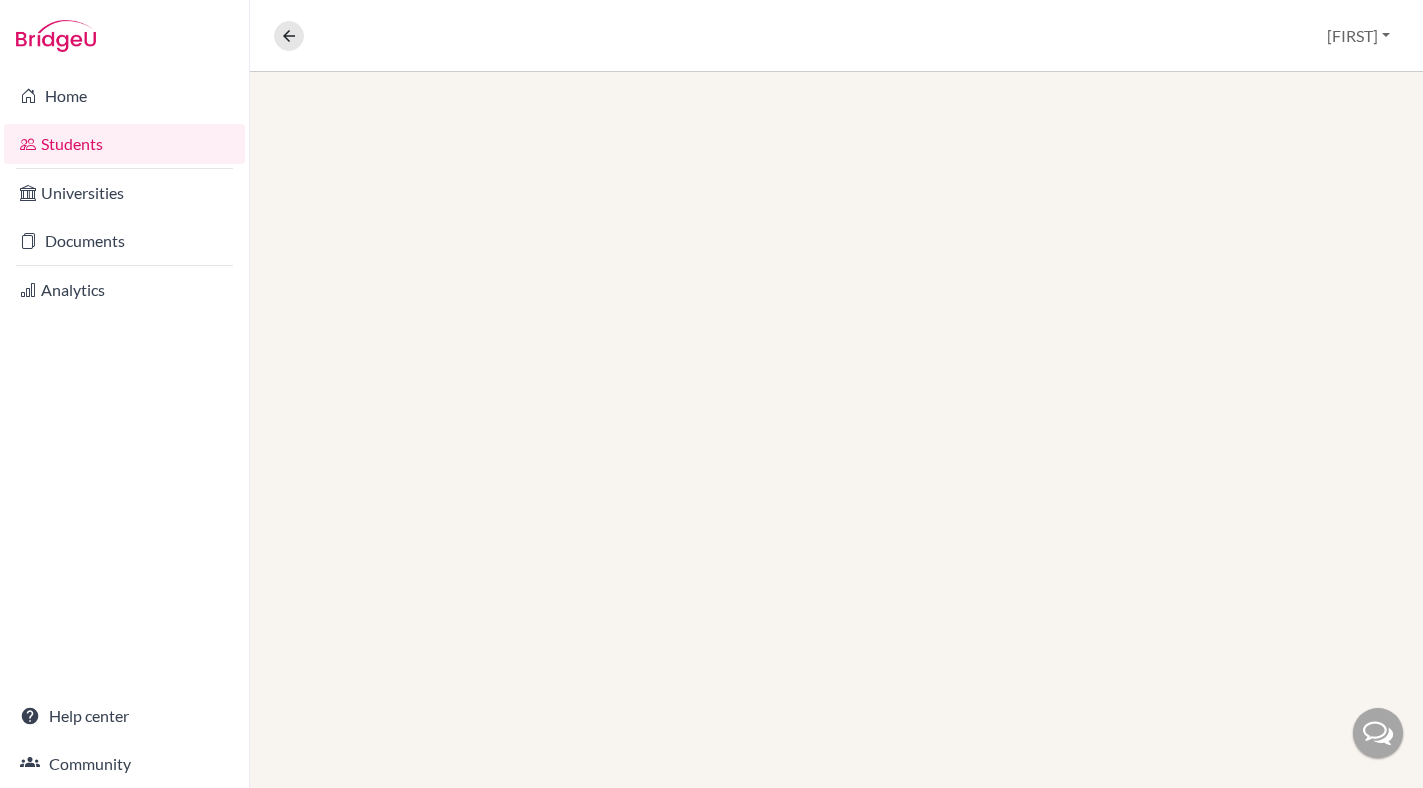 scroll, scrollTop: 0, scrollLeft: 0, axis: both 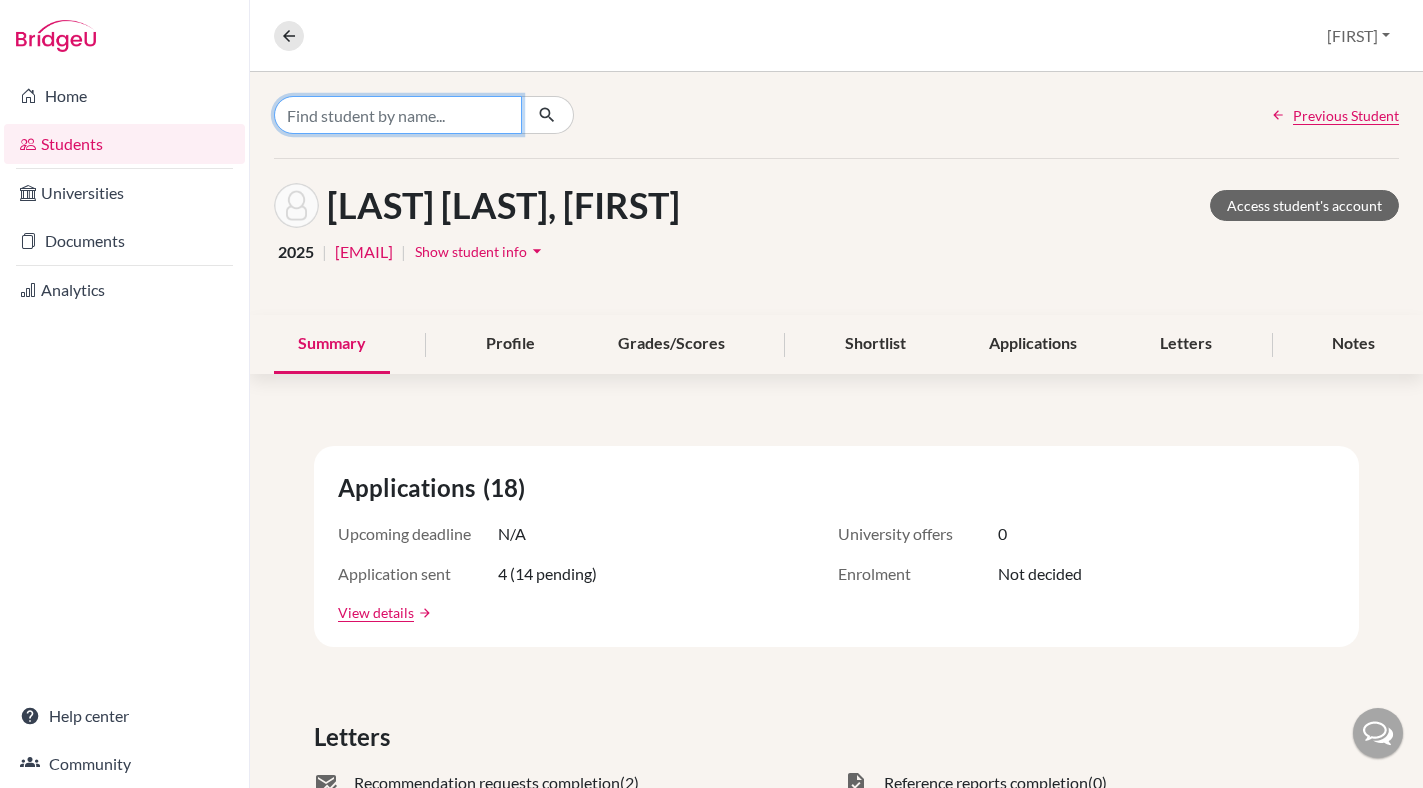 click at bounding box center [398, 115] 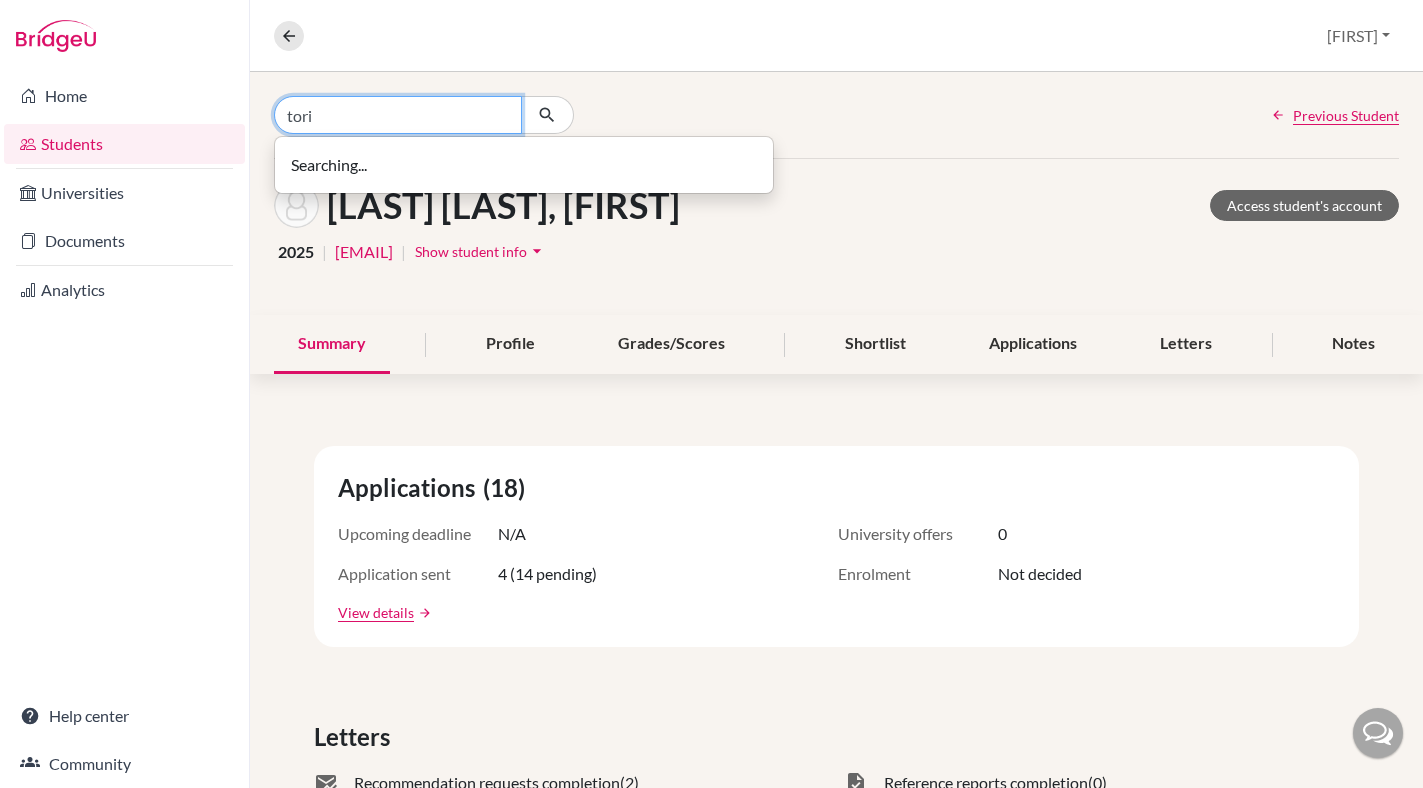 scroll, scrollTop: 0, scrollLeft: 0, axis: both 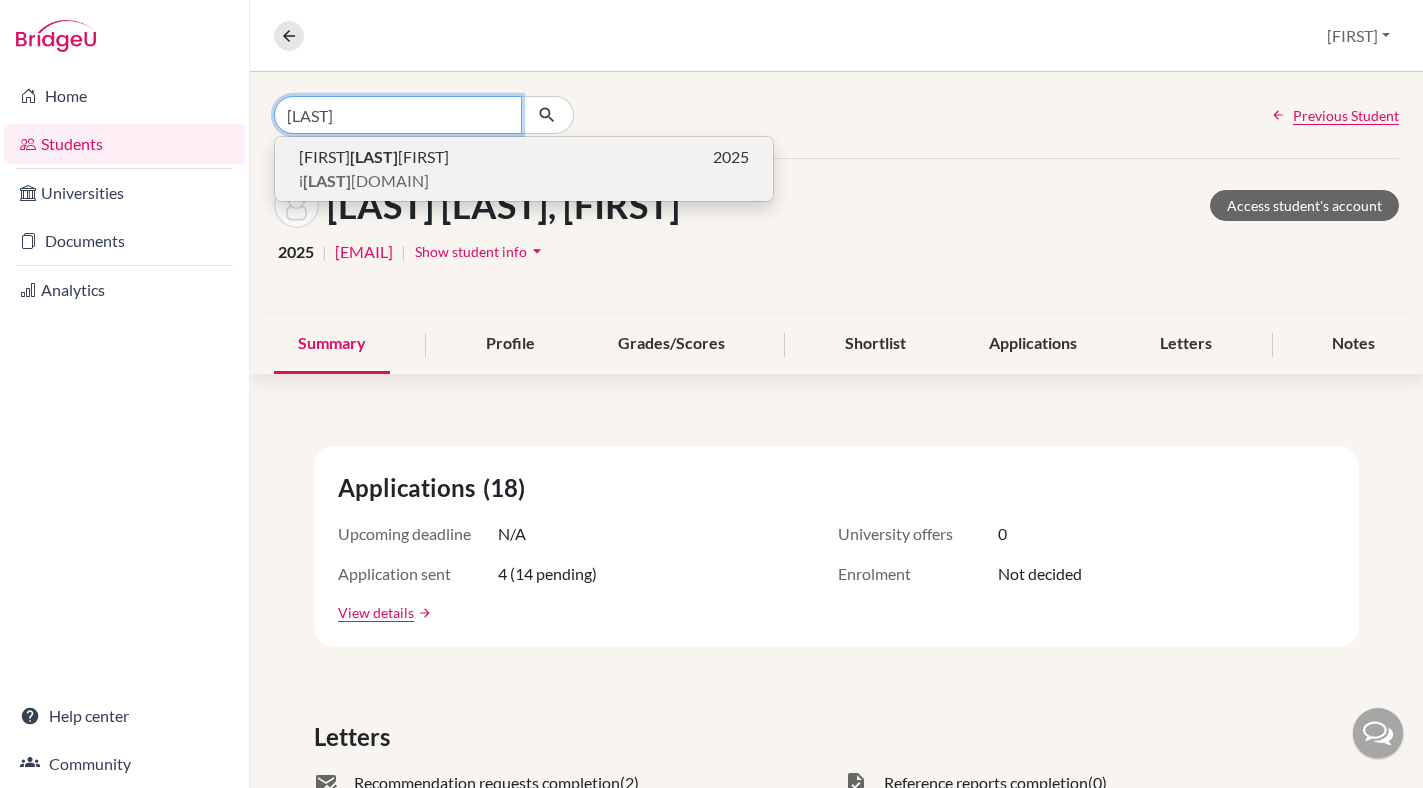 type on "toruno" 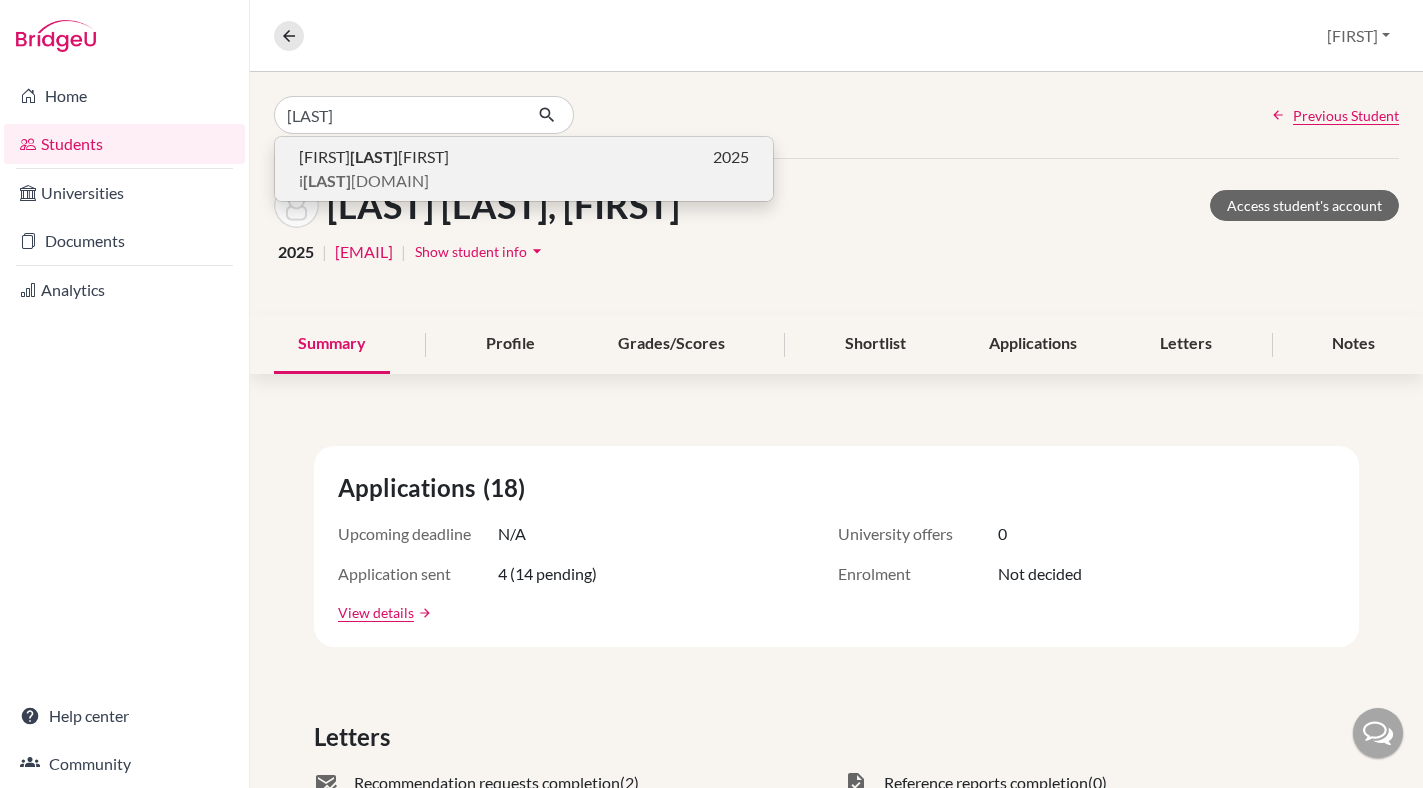 click on "Toruno" at bounding box center [374, 156] 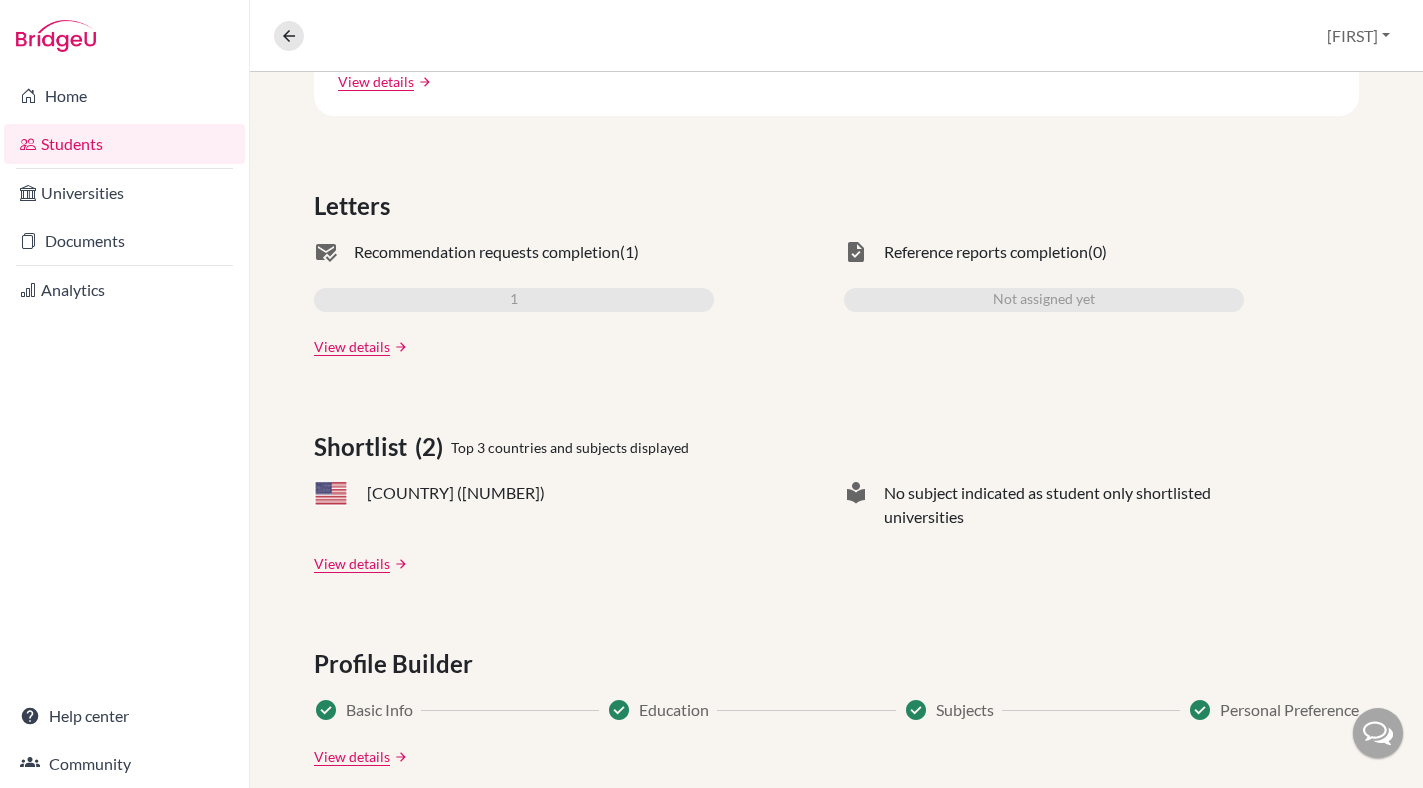 scroll, scrollTop: 0, scrollLeft: 0, axis: both 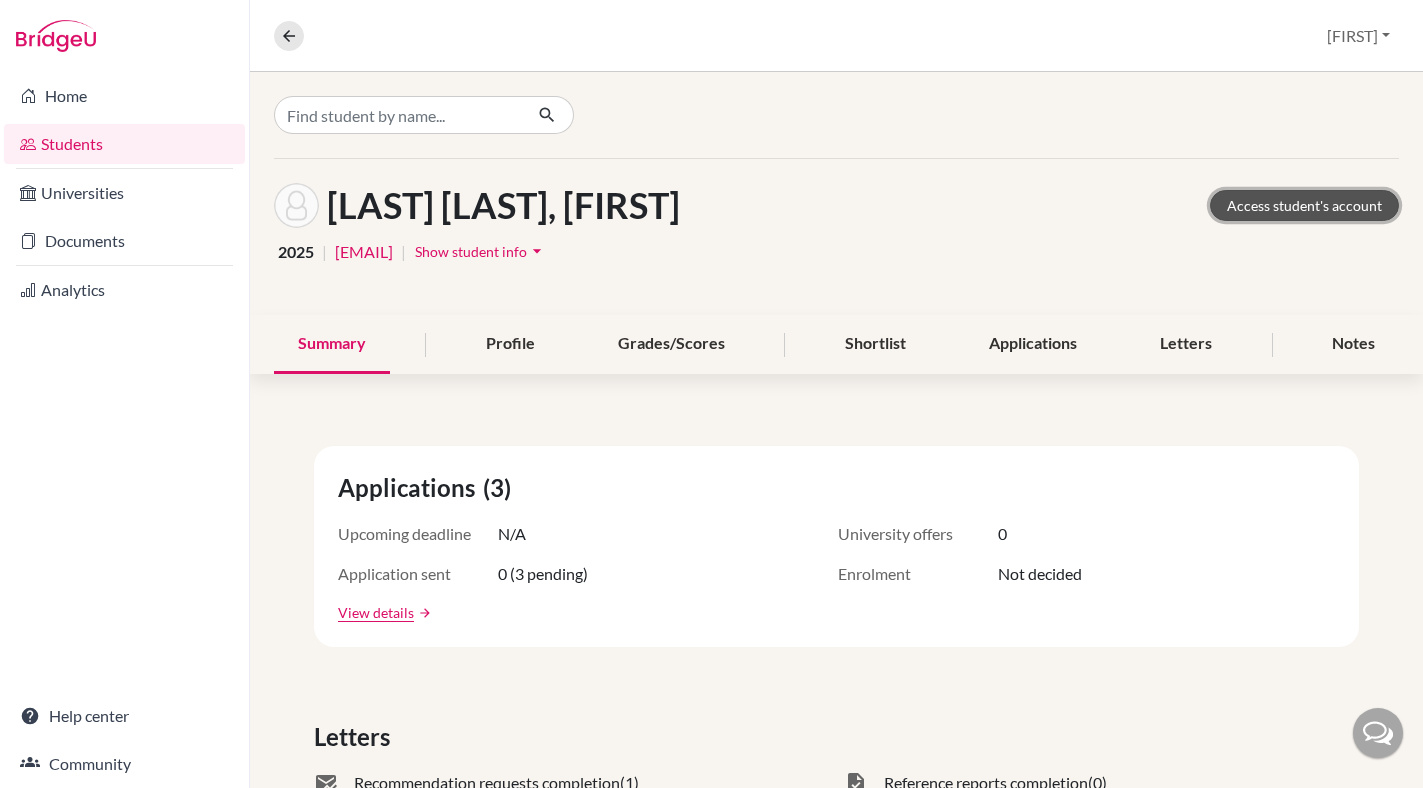 click on "Access student's account" at bounding box center (1304, 205) 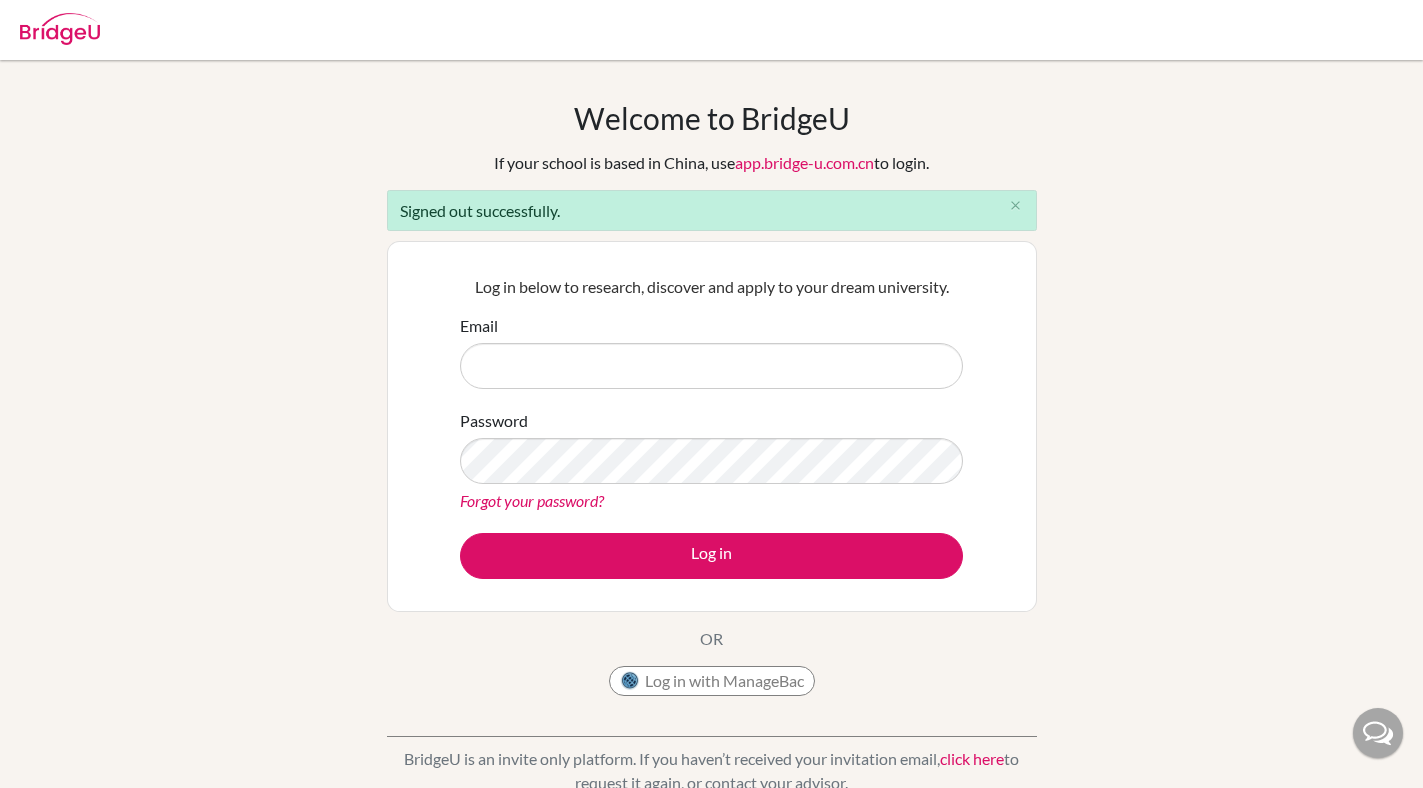 scroll, scrollTop: 0, scrollLeft: 0, axis: both 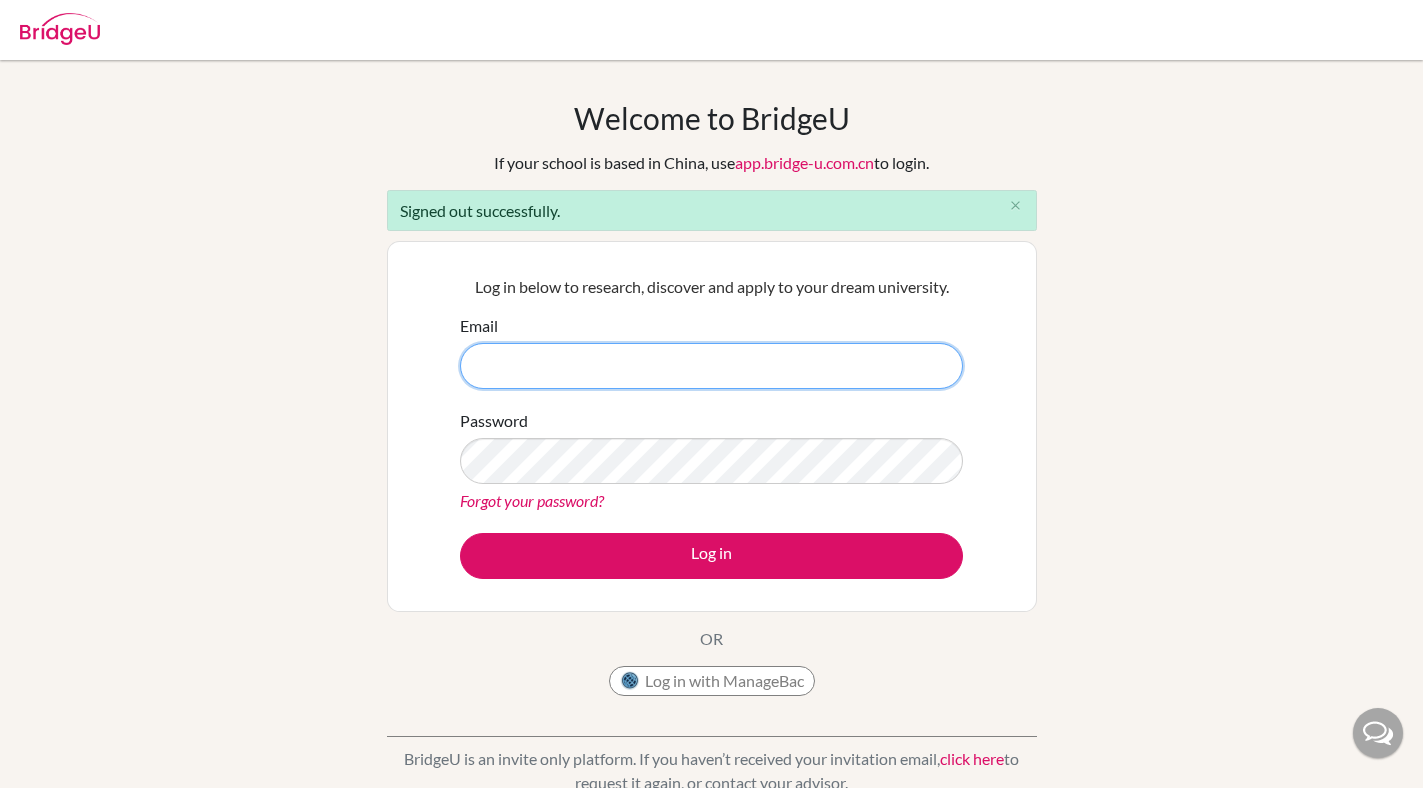 type on "jfalbo@ans.edu.ni" 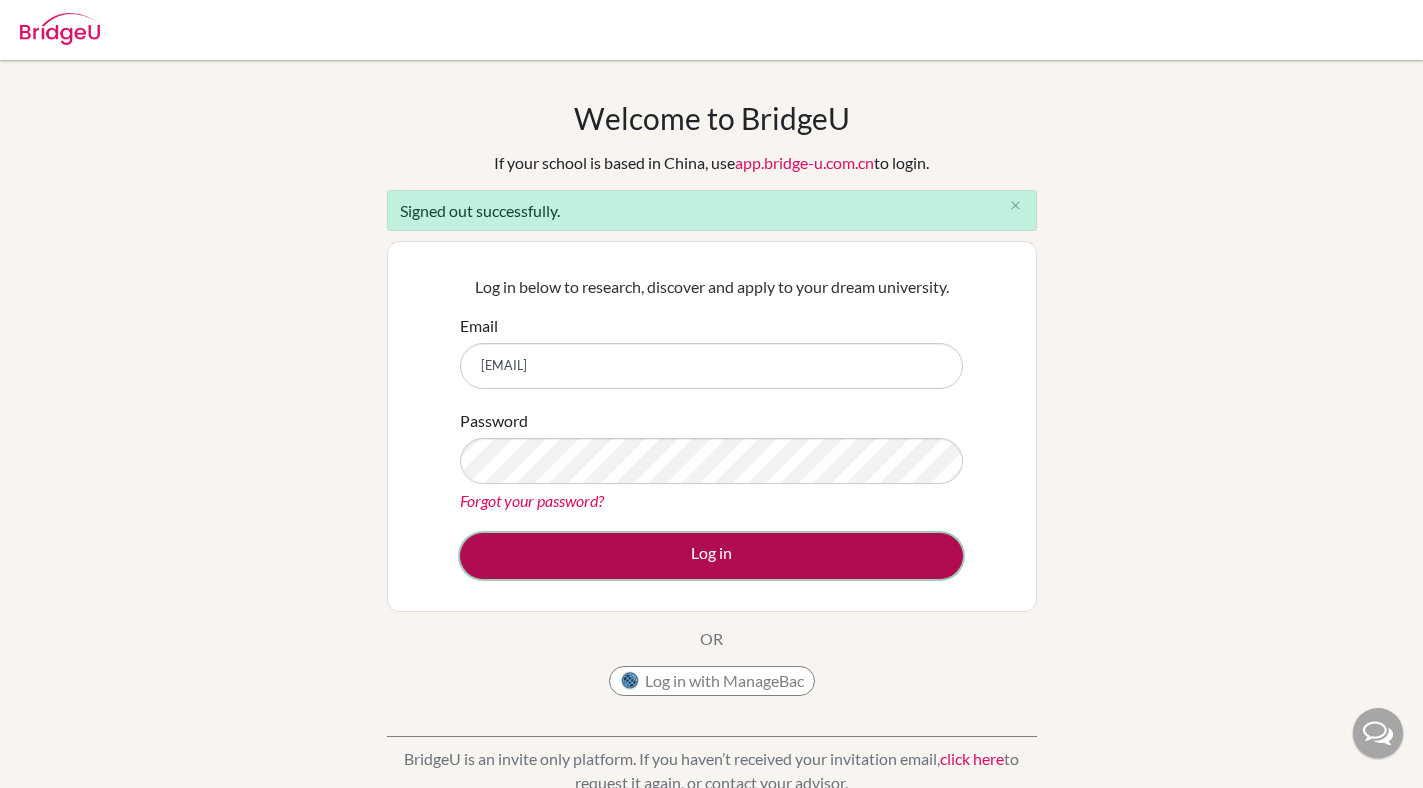 click on "Log in" at bounding box center [711, 556] 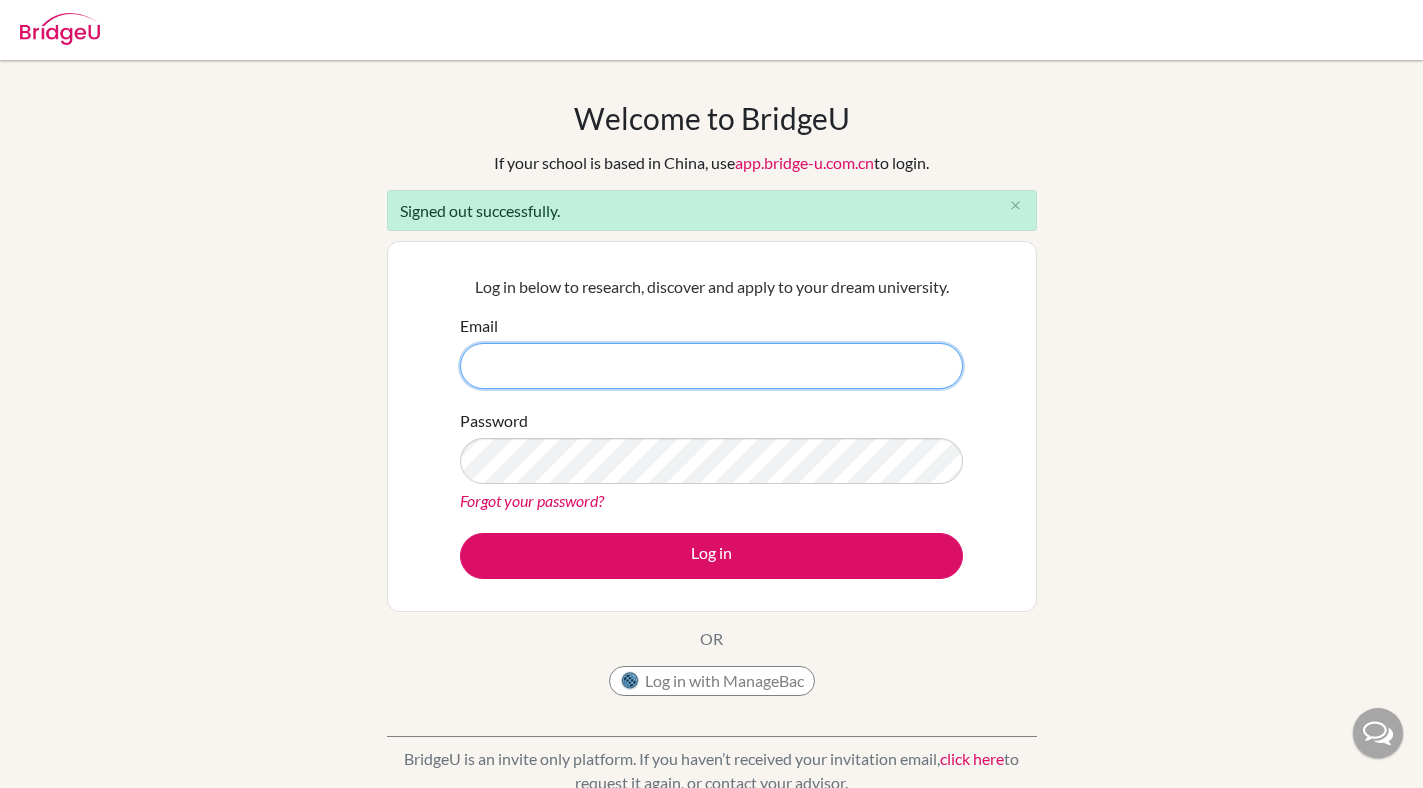 scroll, scrollTop: 0, scrollLeft: 0, axis: both 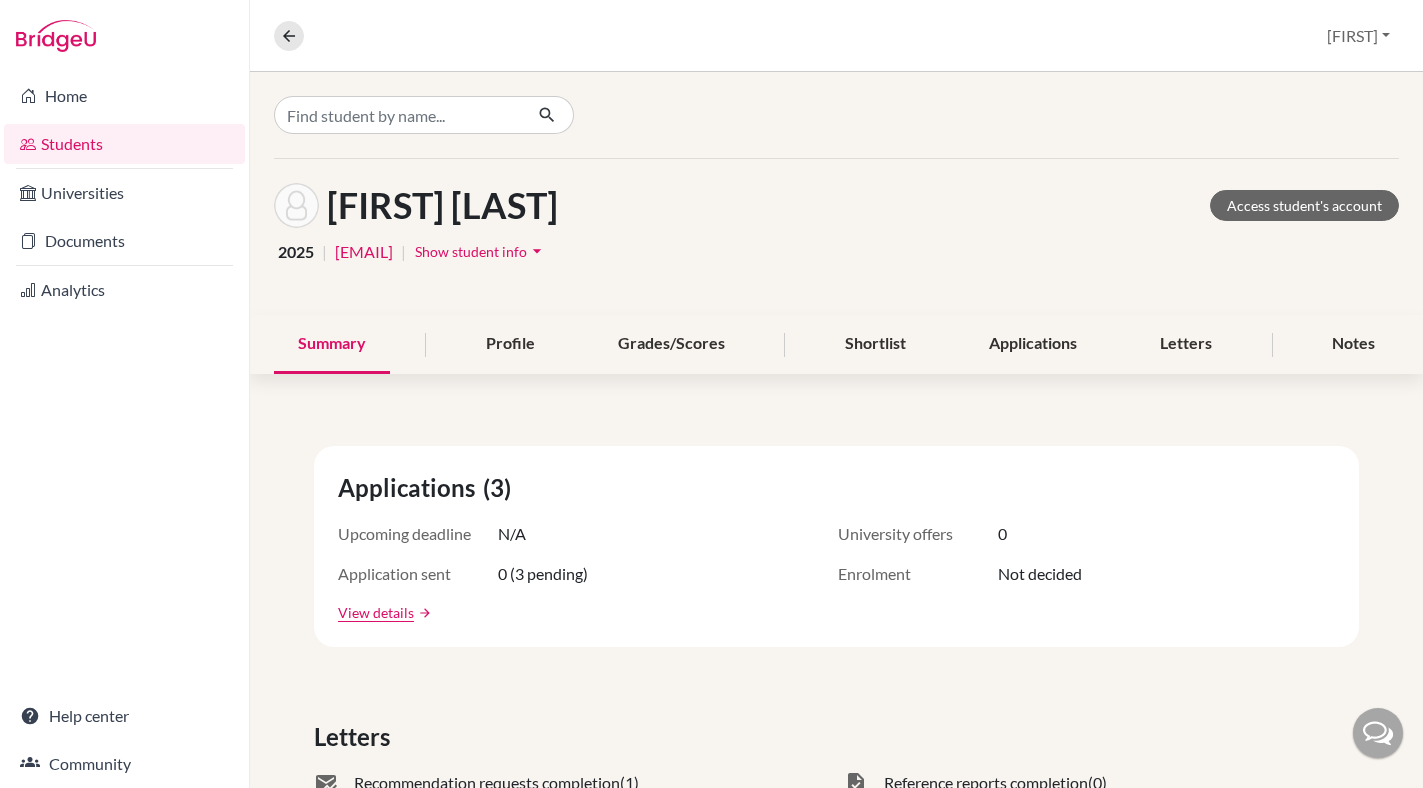click on "Home" at bounding box center (124, 96) 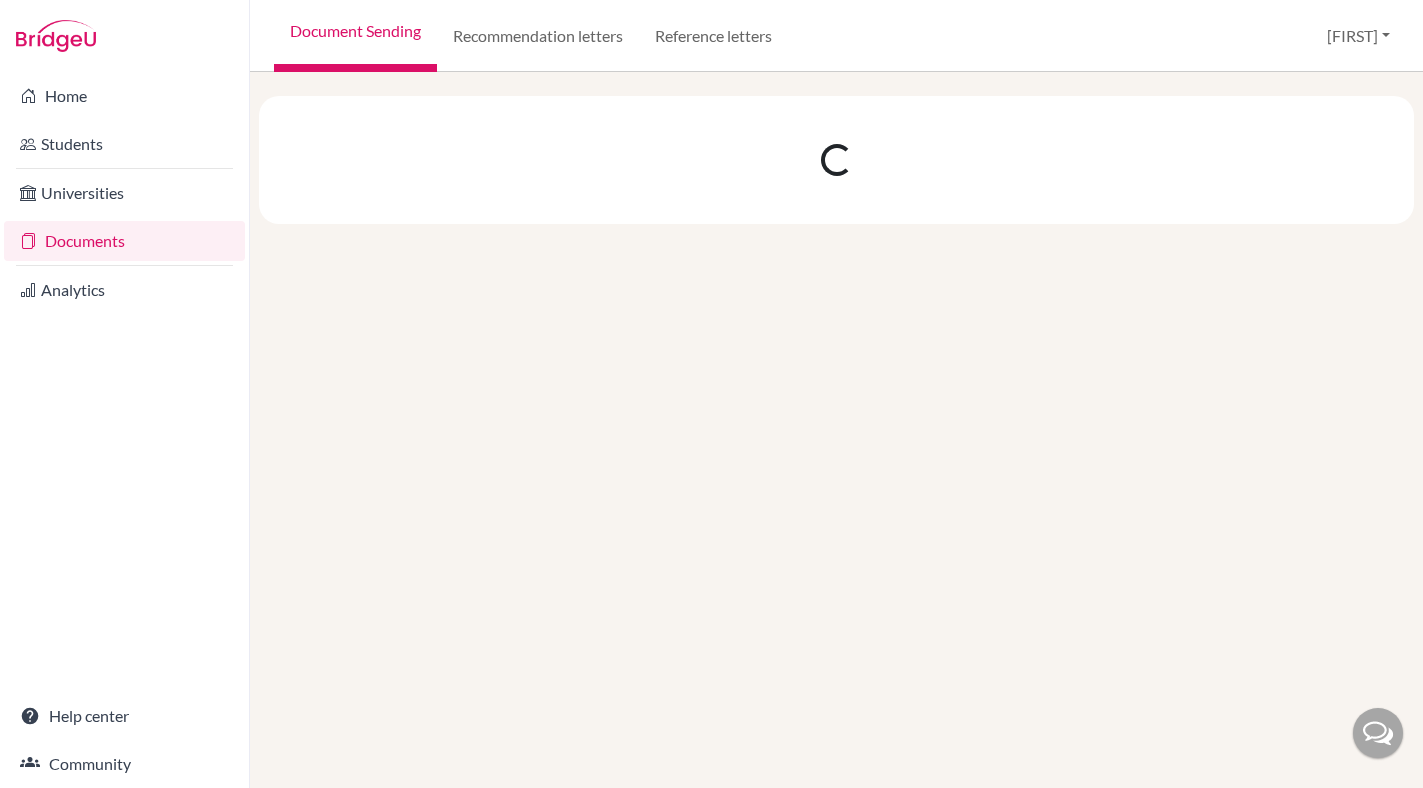 scroll, scrollTop: 0, scrollLeft: 0, axis: both 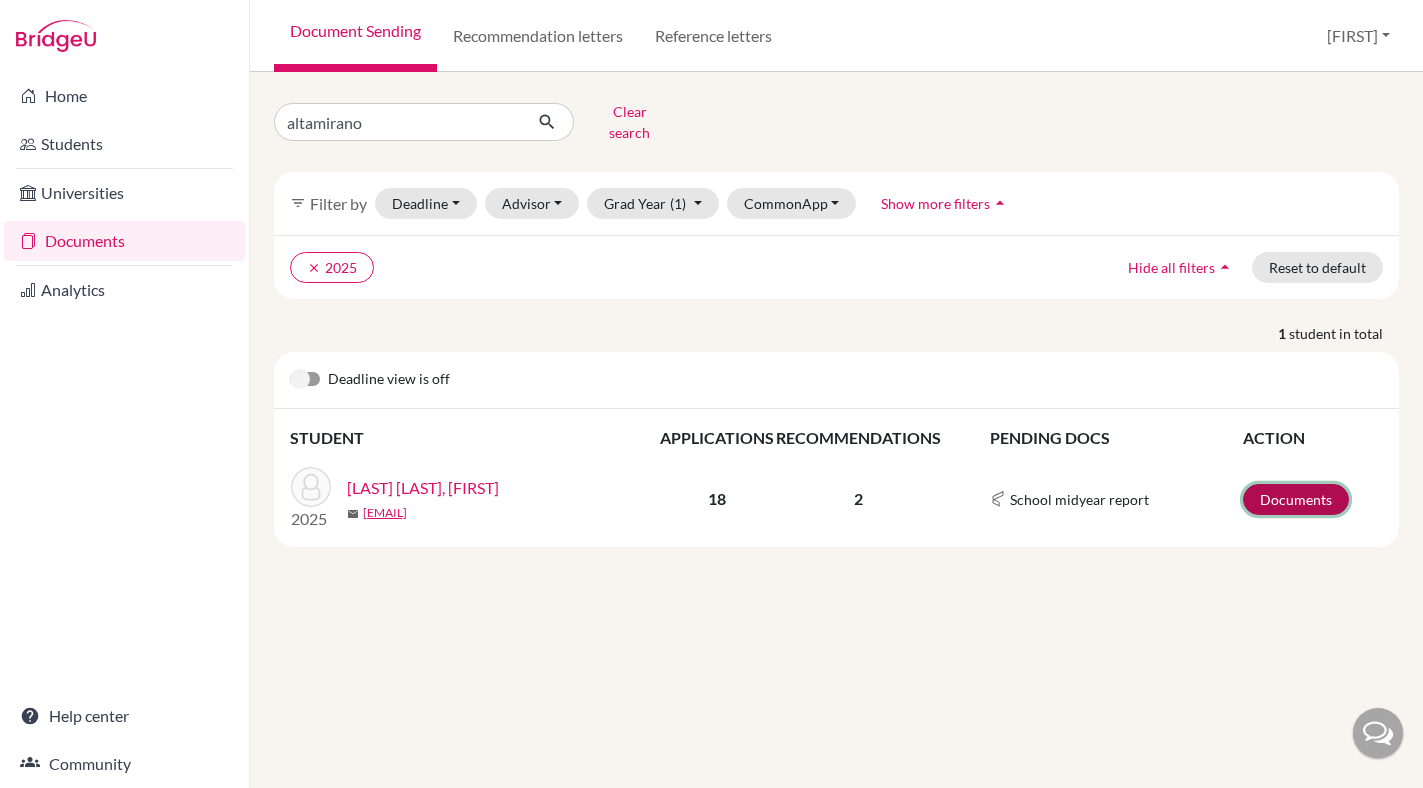 click on "Documents" at bounding box center (1296, 499) 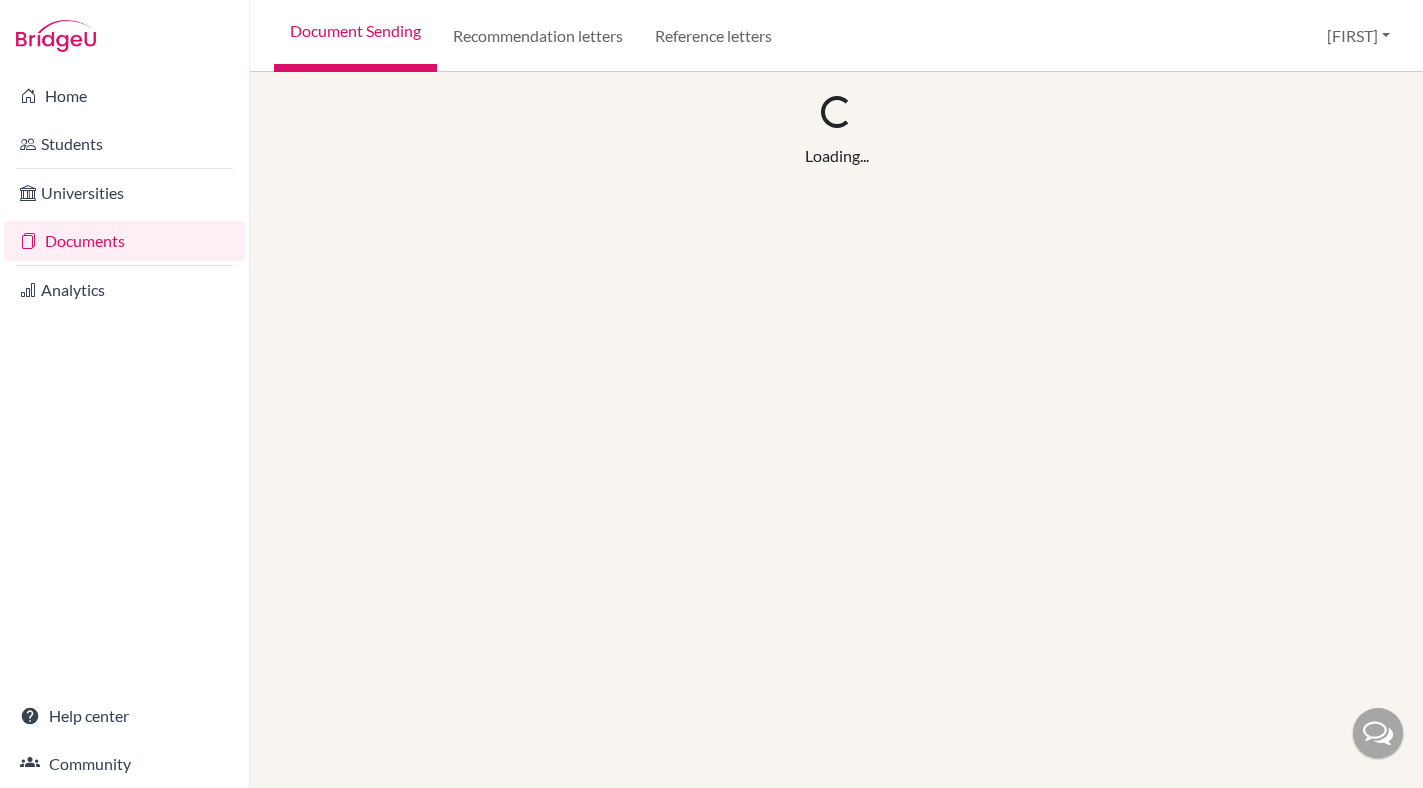 scroll, scrollTop: 0, scrollLeft: 0, axis: both 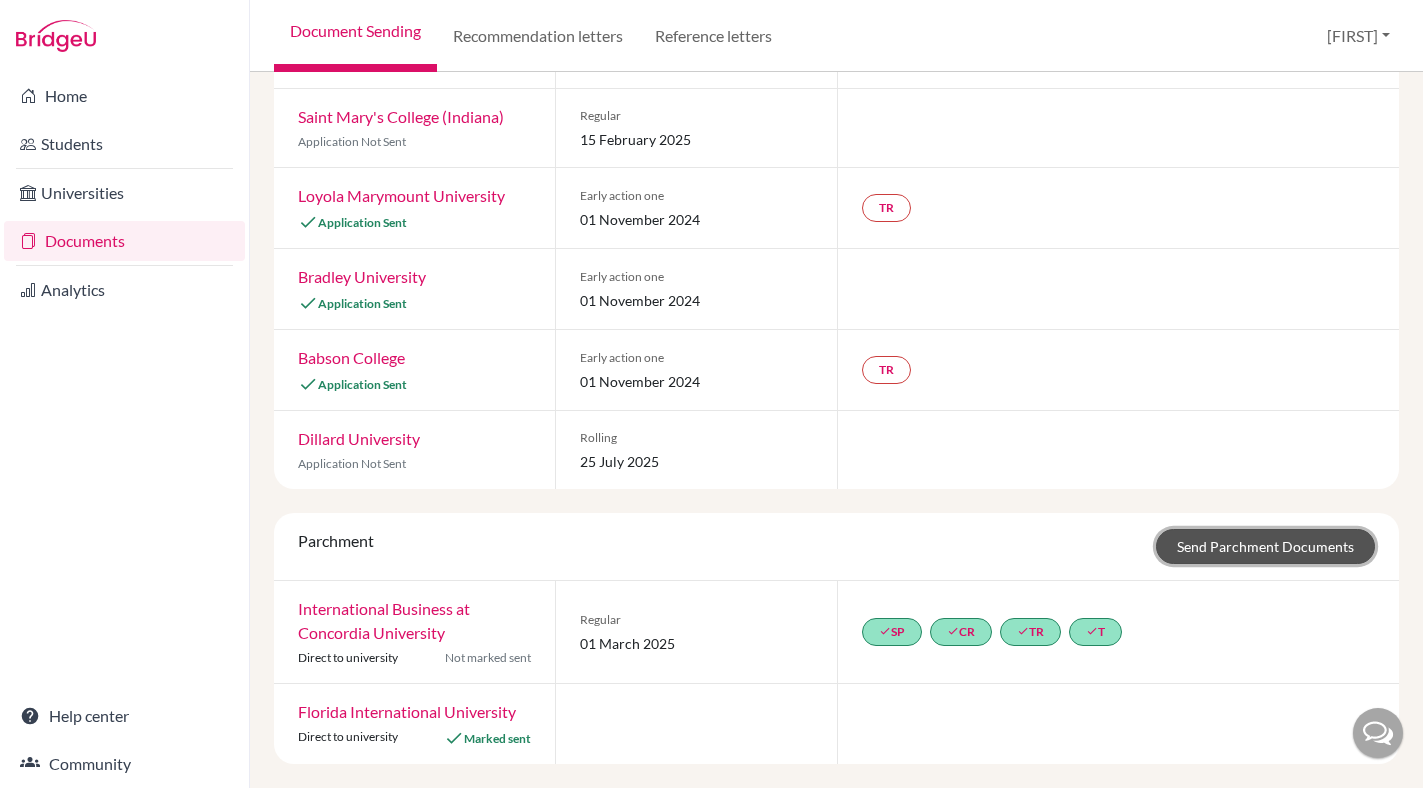 click on "Send Parchment Documents" 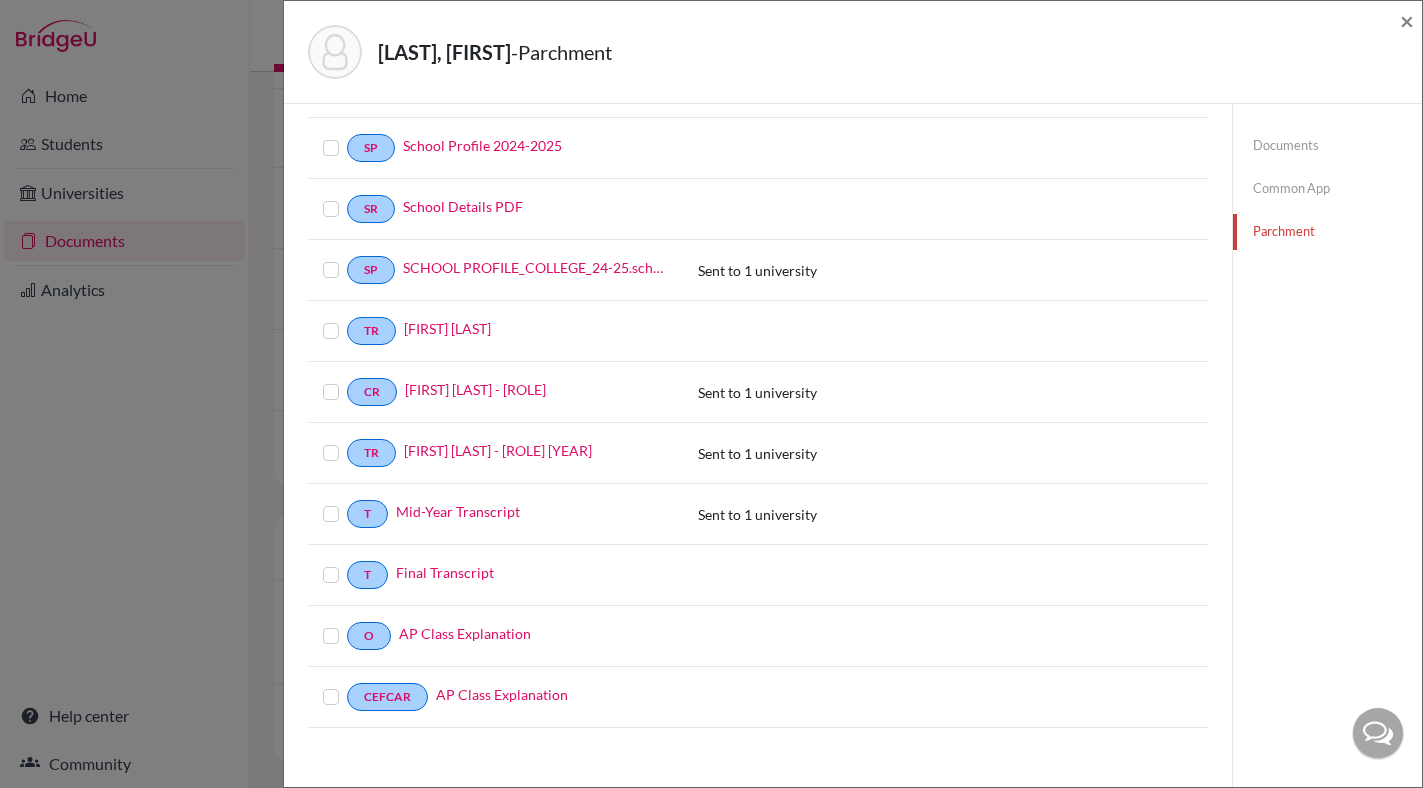 scroll, scrollTop: 222, scrollLeft: 0, axis: vertical 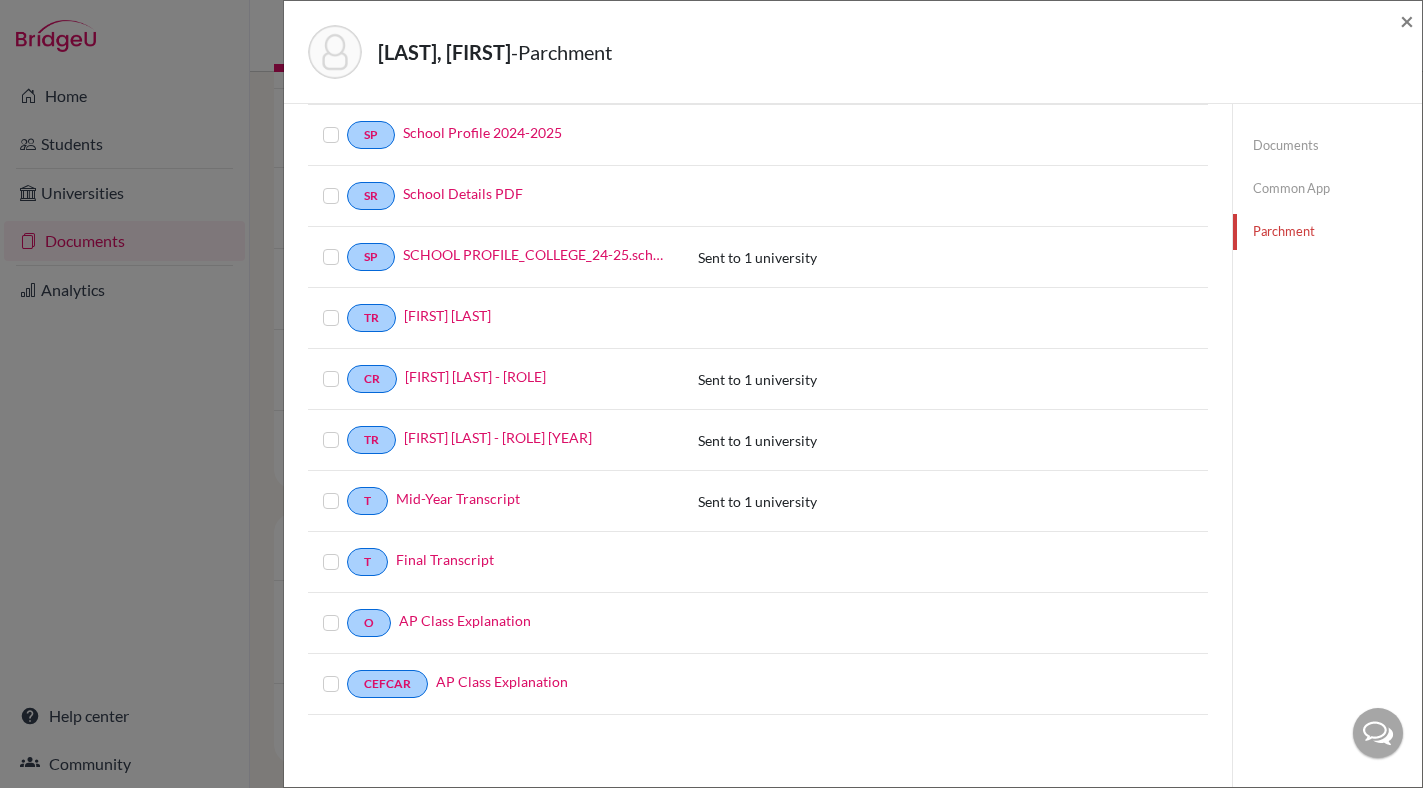 click at bounding box center (347, 550) 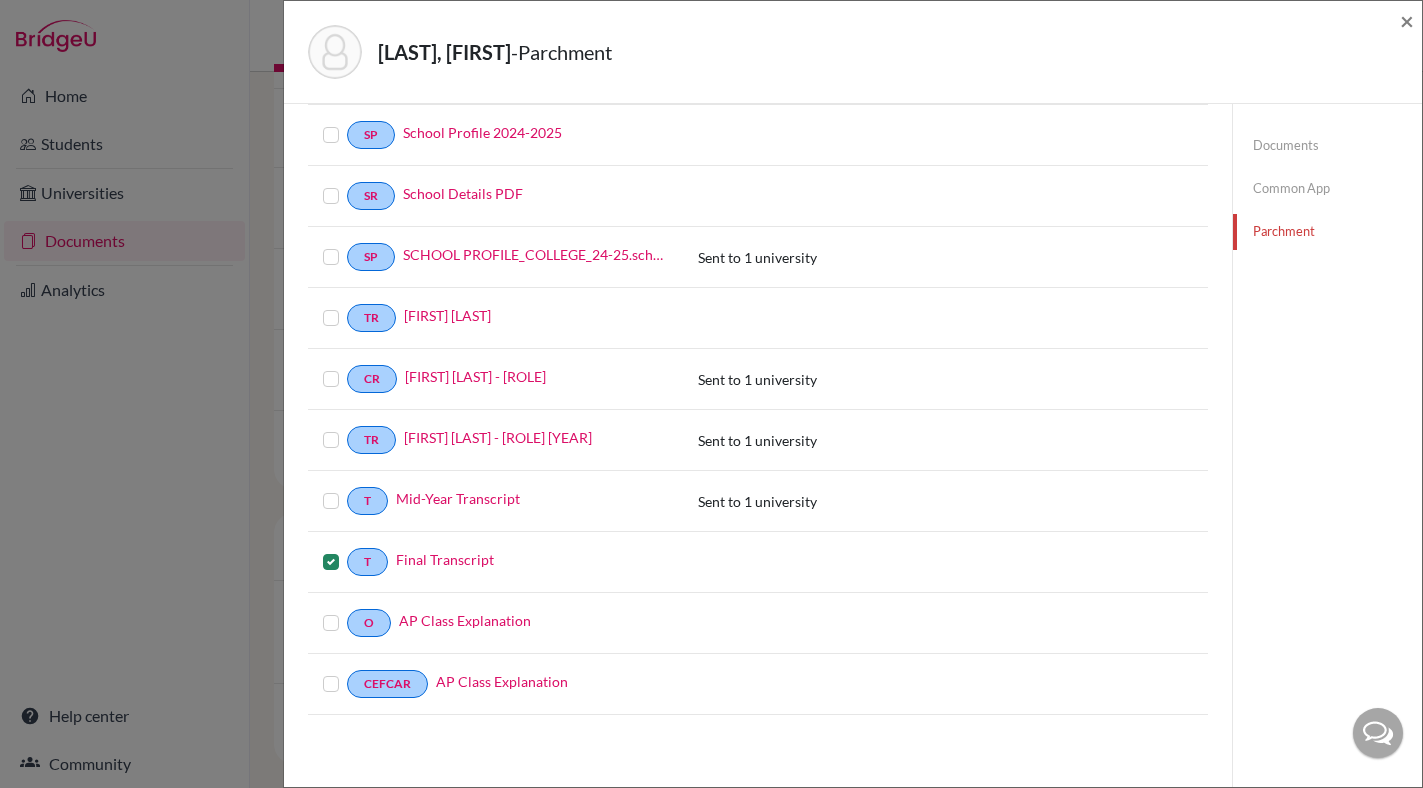 scroll, scrollTop: 0, scrollLeft: 0, axis: both 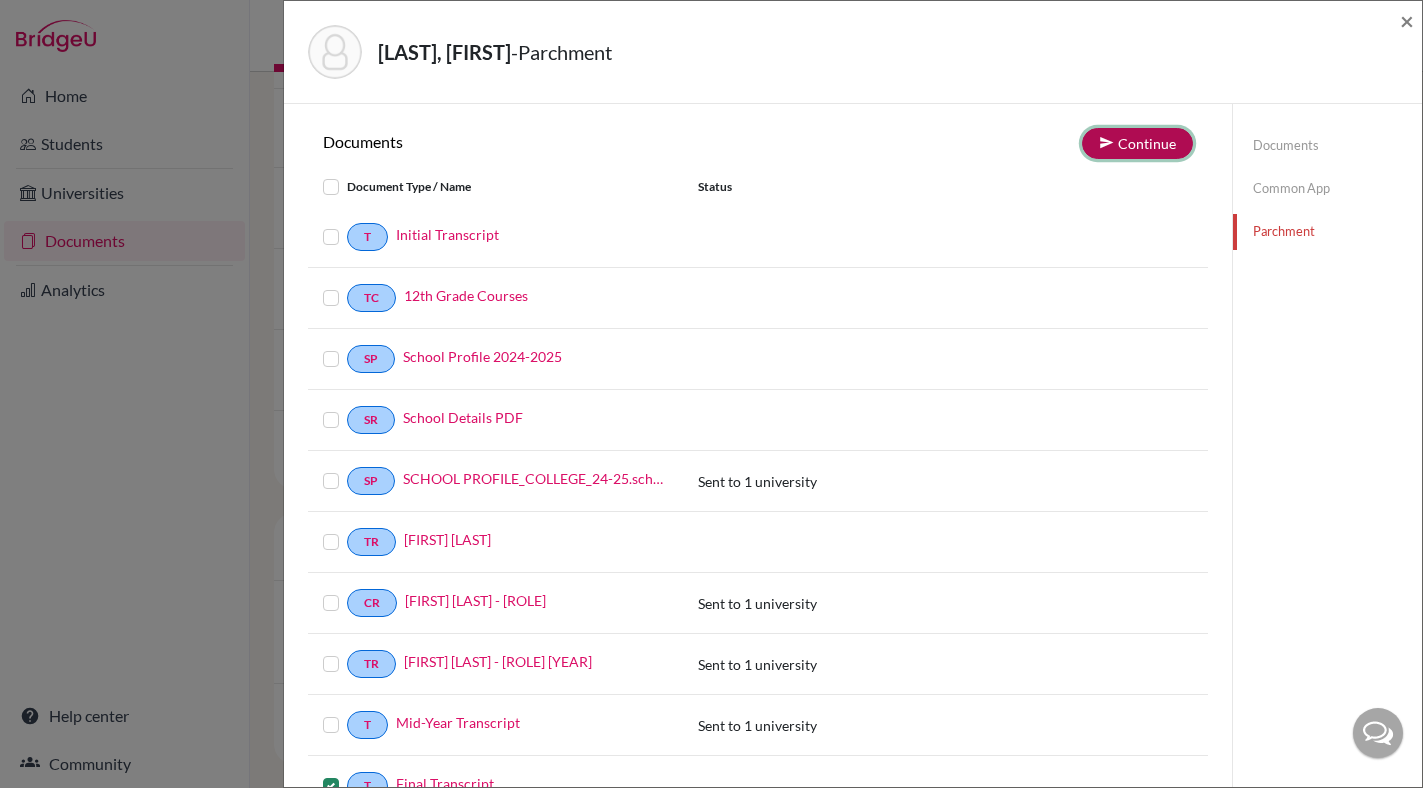 click on "Continue" at bounding box center [1137, 143] 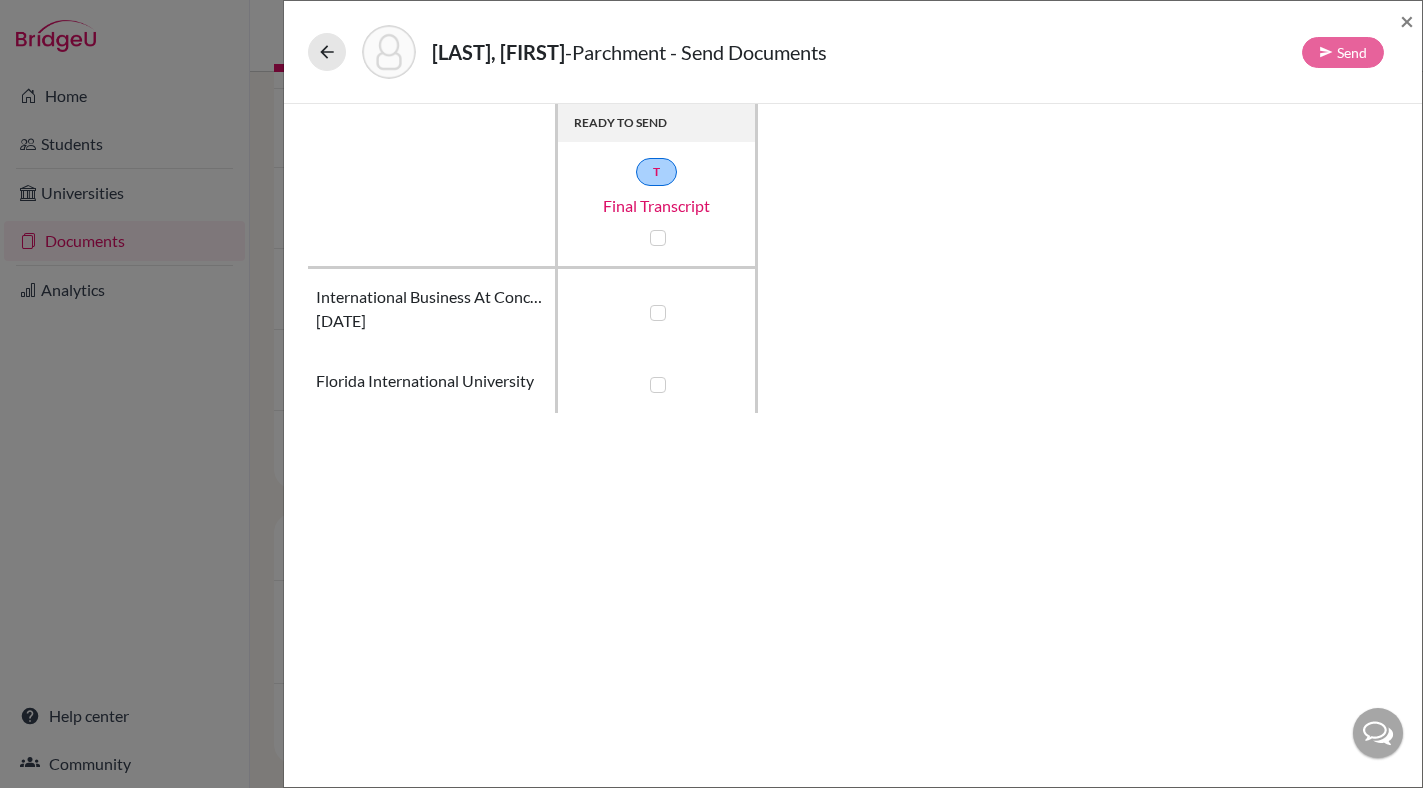 click at bounding box center (658, 385) 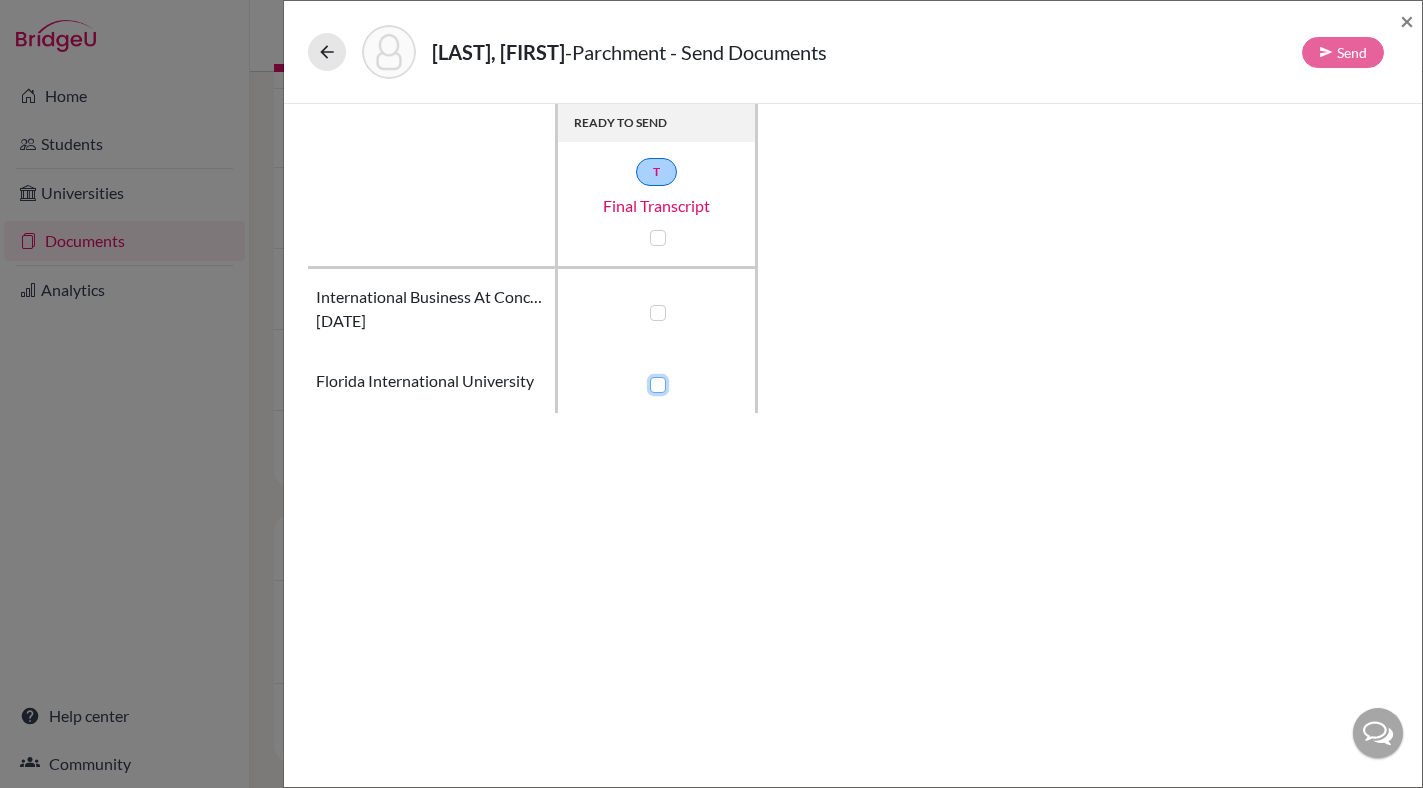 checkbox on "true" 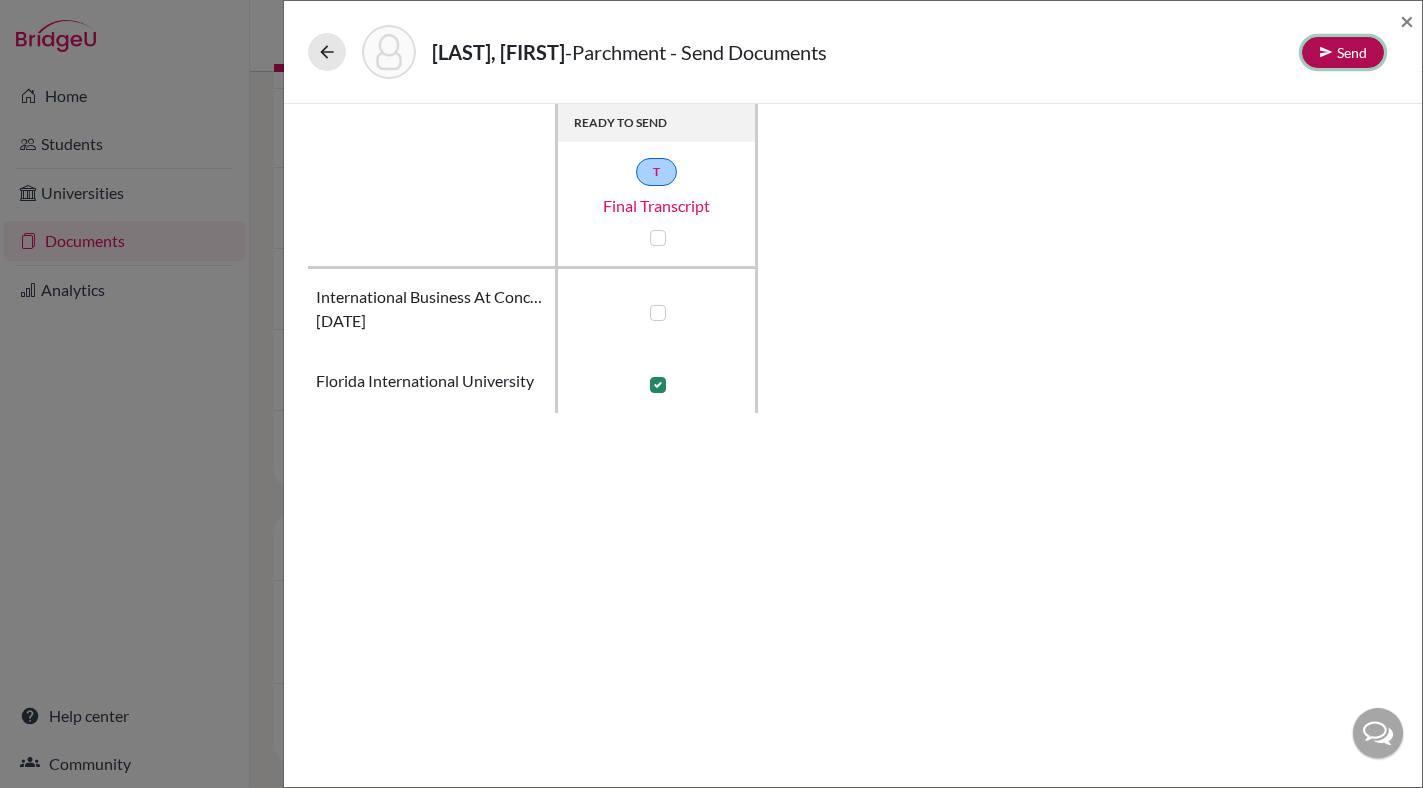click at bounding box center (1326, 52) 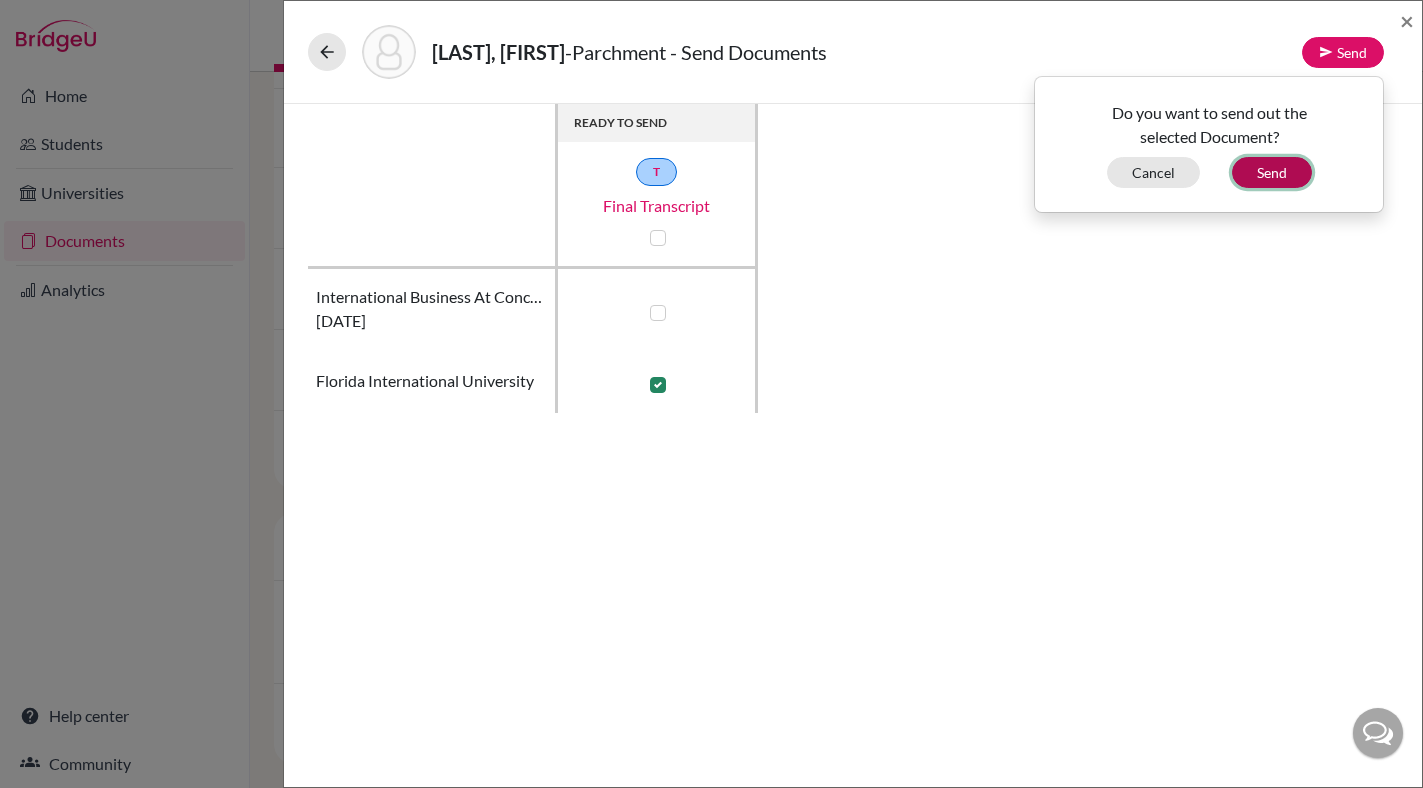 click on "Send" at bounding box center (1272, 172) 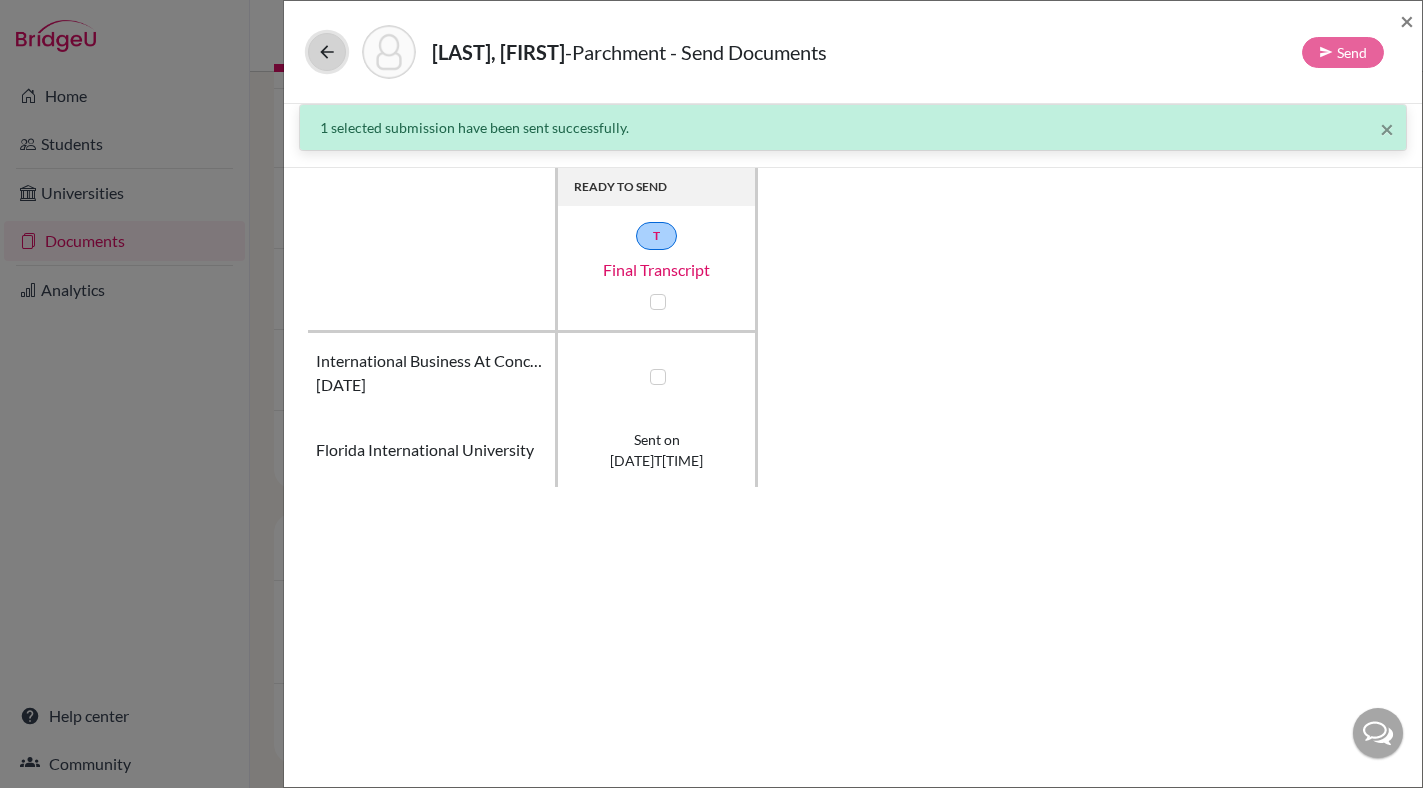 click at bounding box center (327, 52) 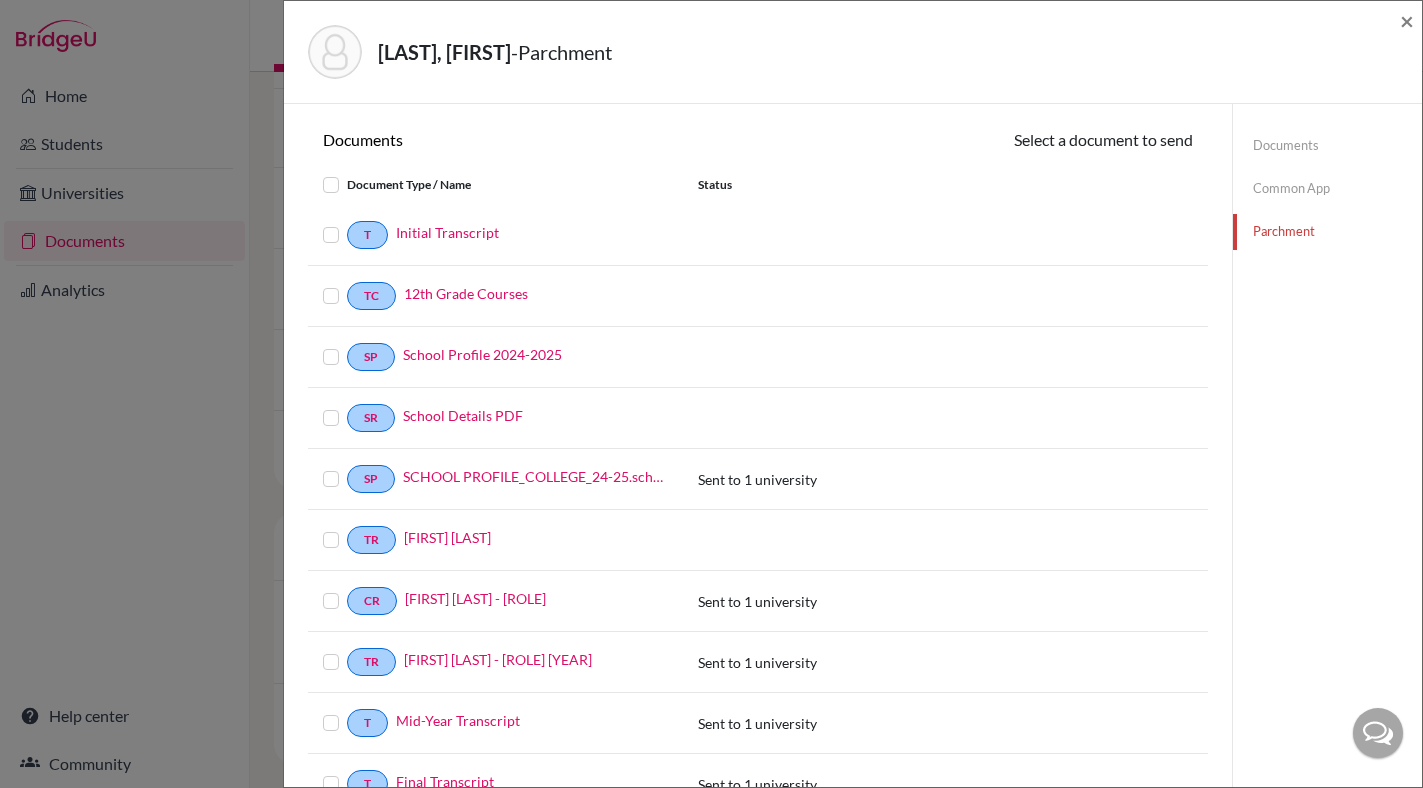 scroll, scrollTop: 0, scrollLeft: 0, axis: both 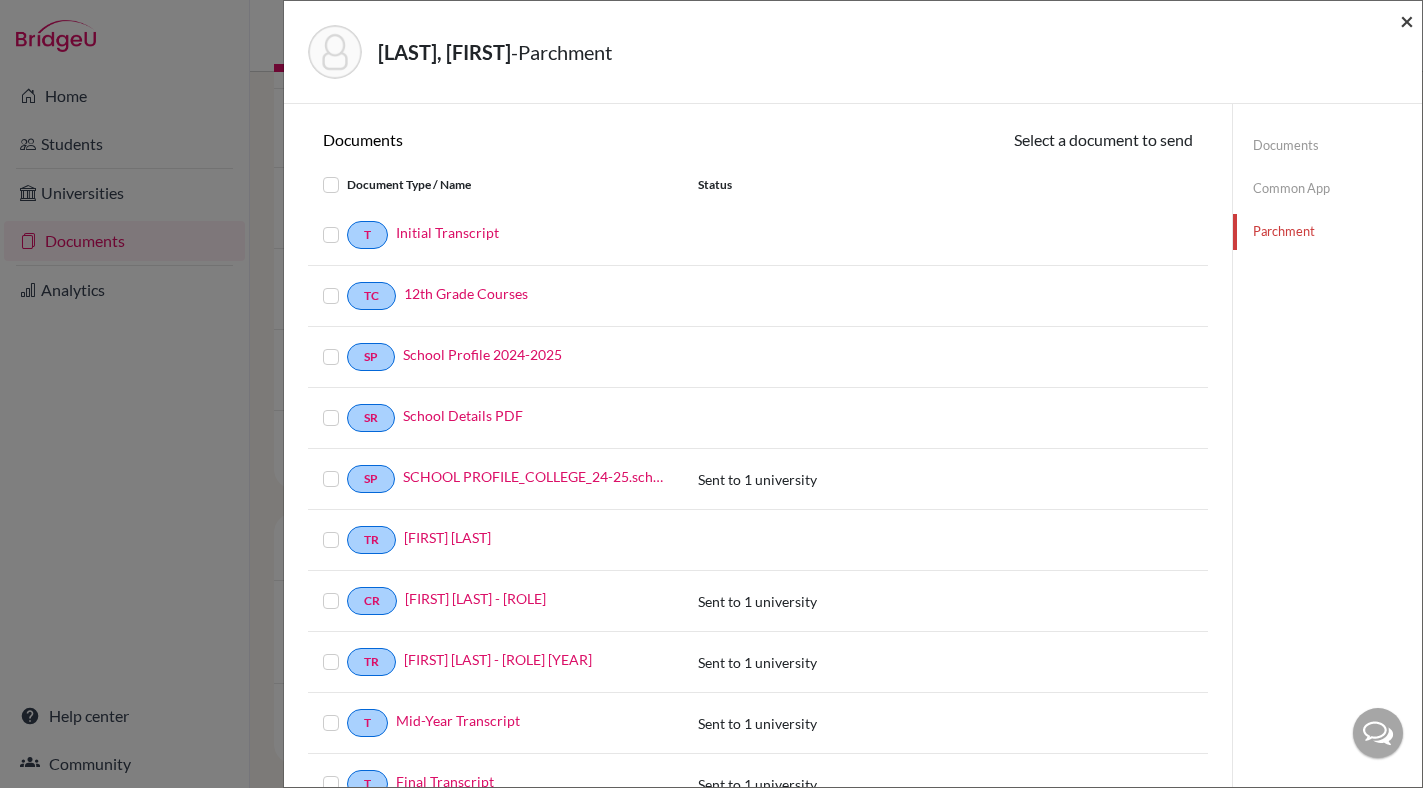 click on "×" at bounding box center [1407, 20] 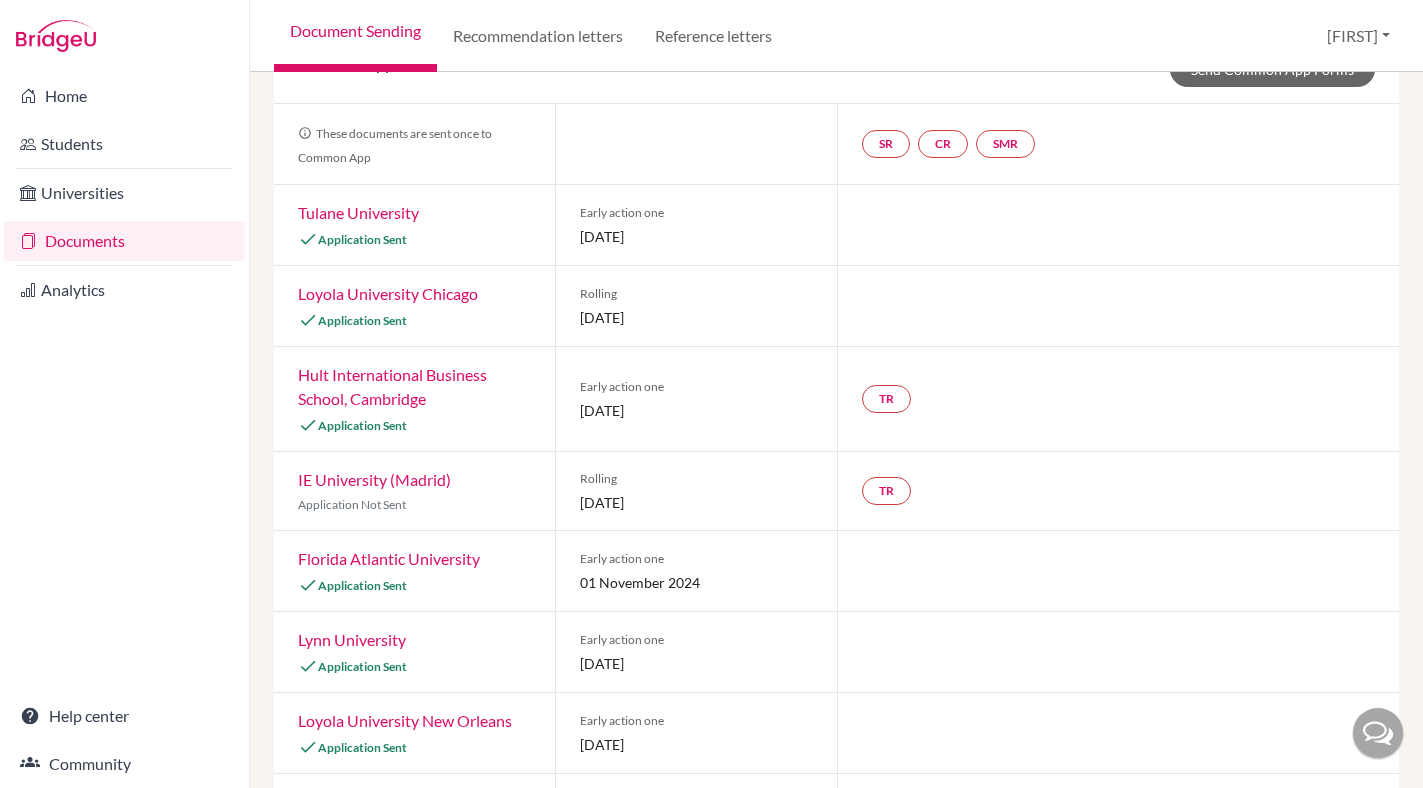 scroll, scrollTop: 0, scrollLeft: 0, axis: both 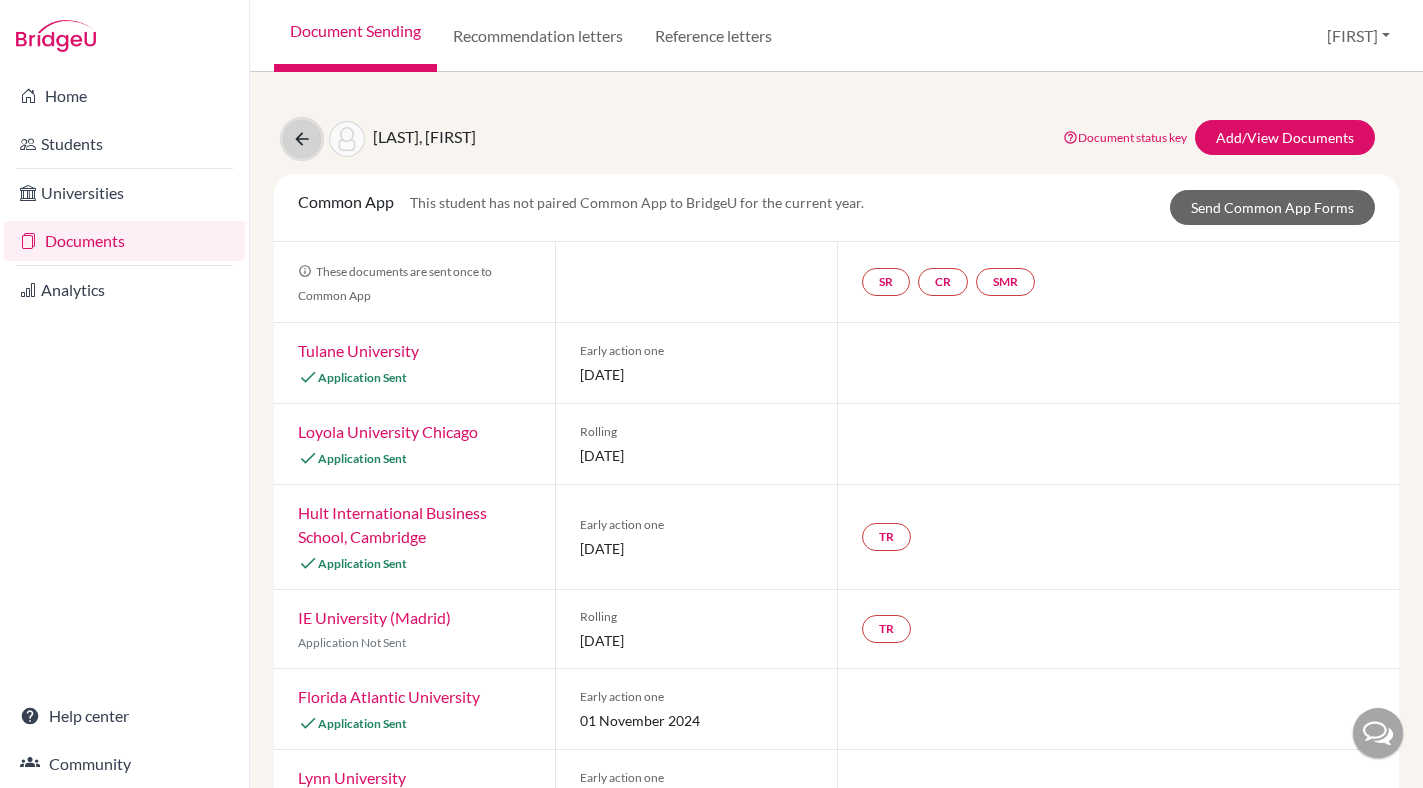 click at bounding box center [302, 139] 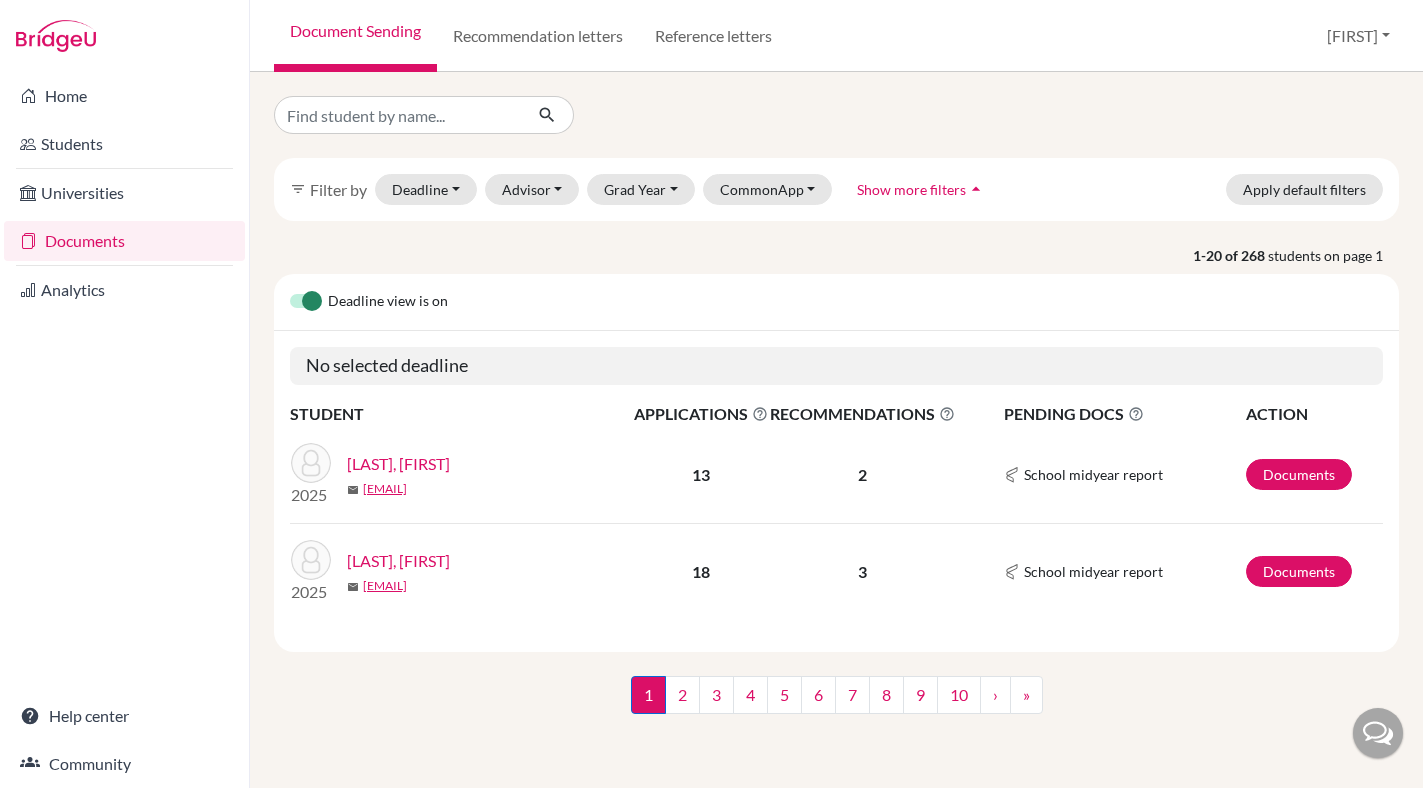 scroll, scrollTop: 0, scrollLeft: 0, axis: both 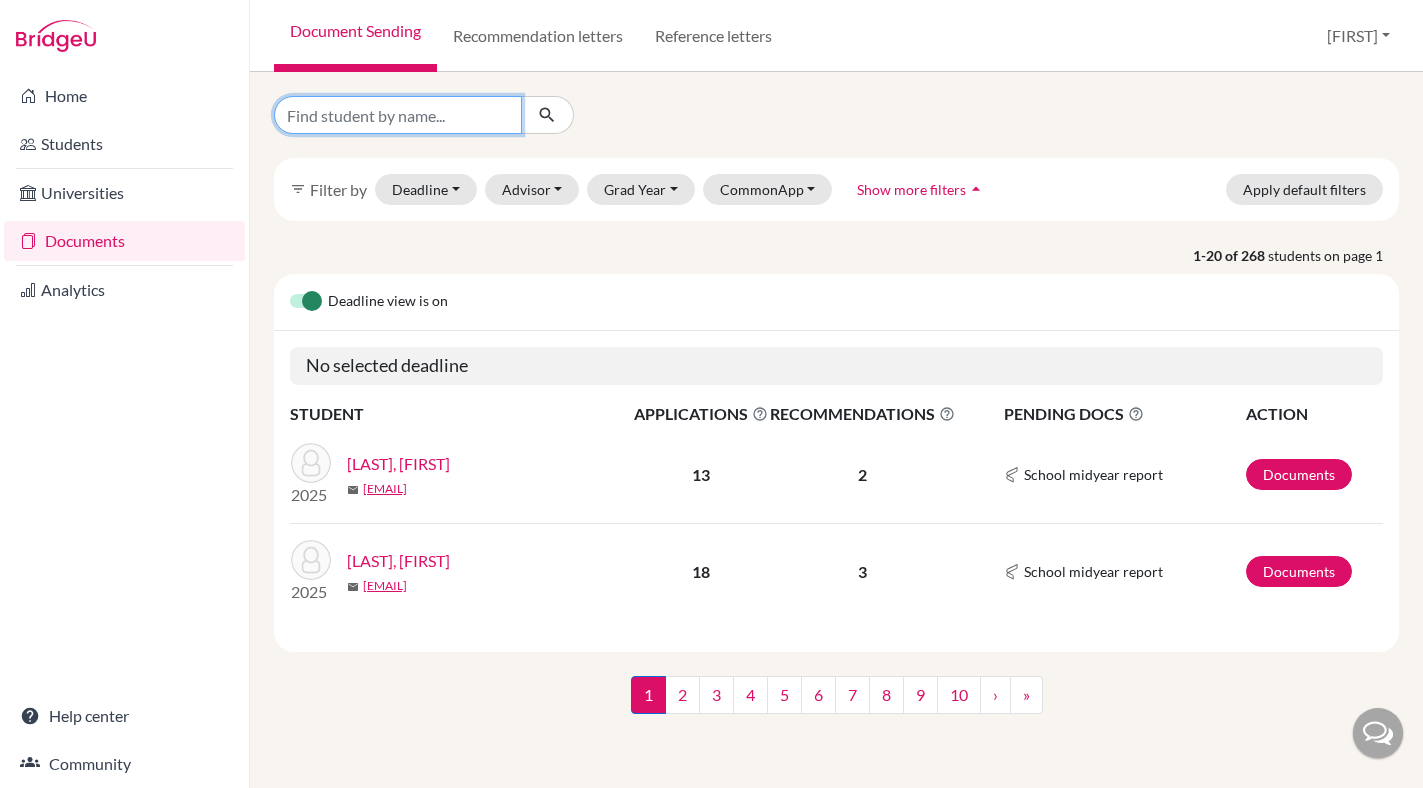 click at bounding box center (398, 115) 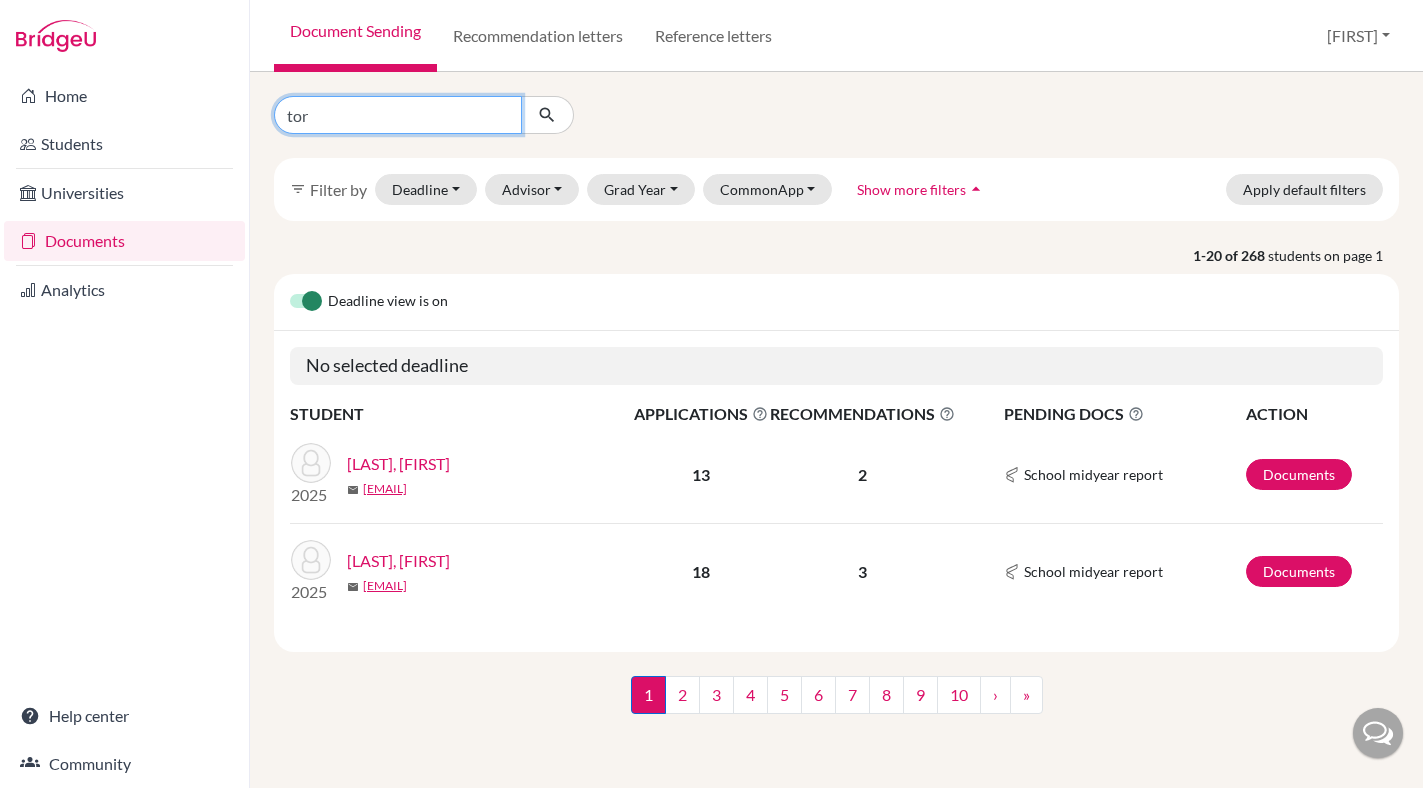 scroll, scrollTop: 0, scrollLeft: 0, axis: both 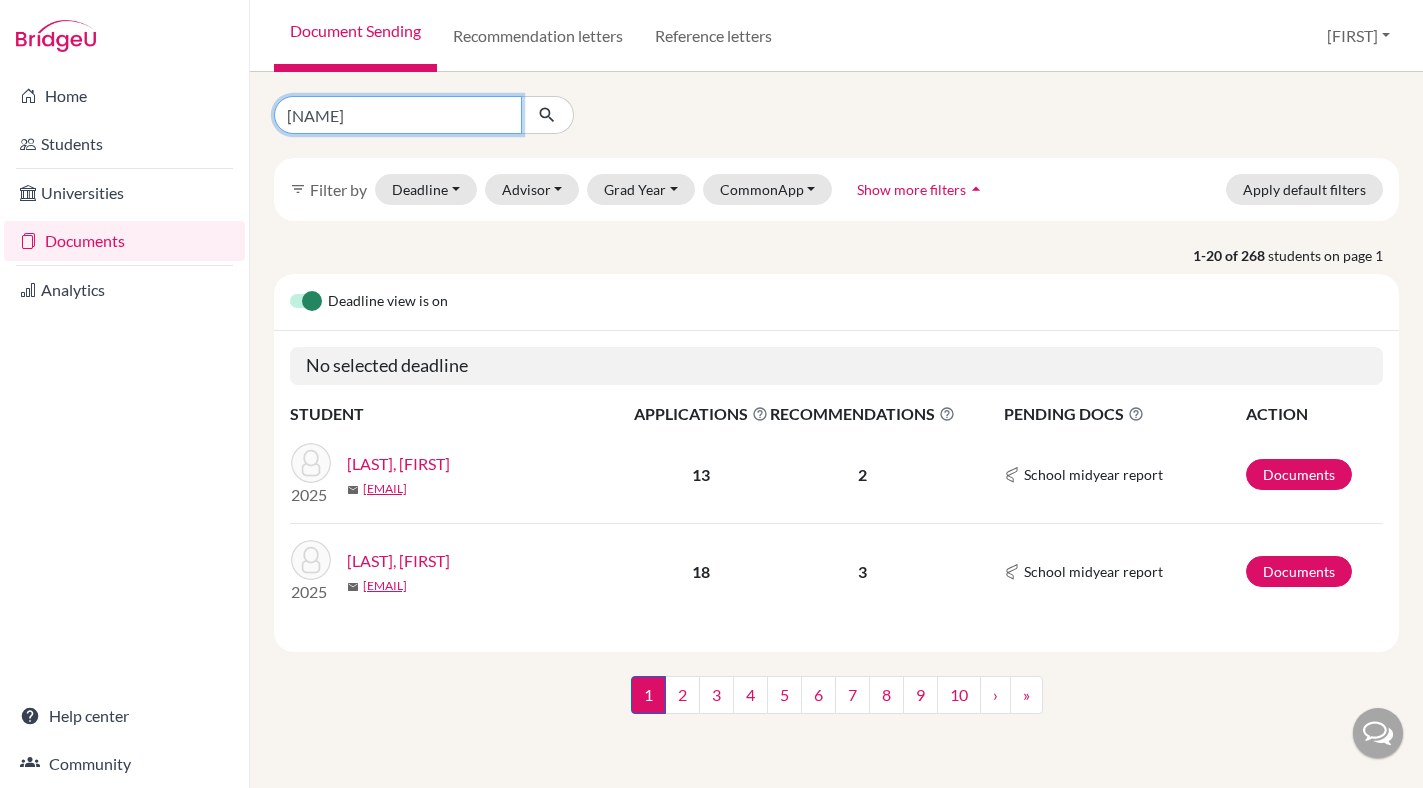 click on "toruno" at bounding box center (398, 115) 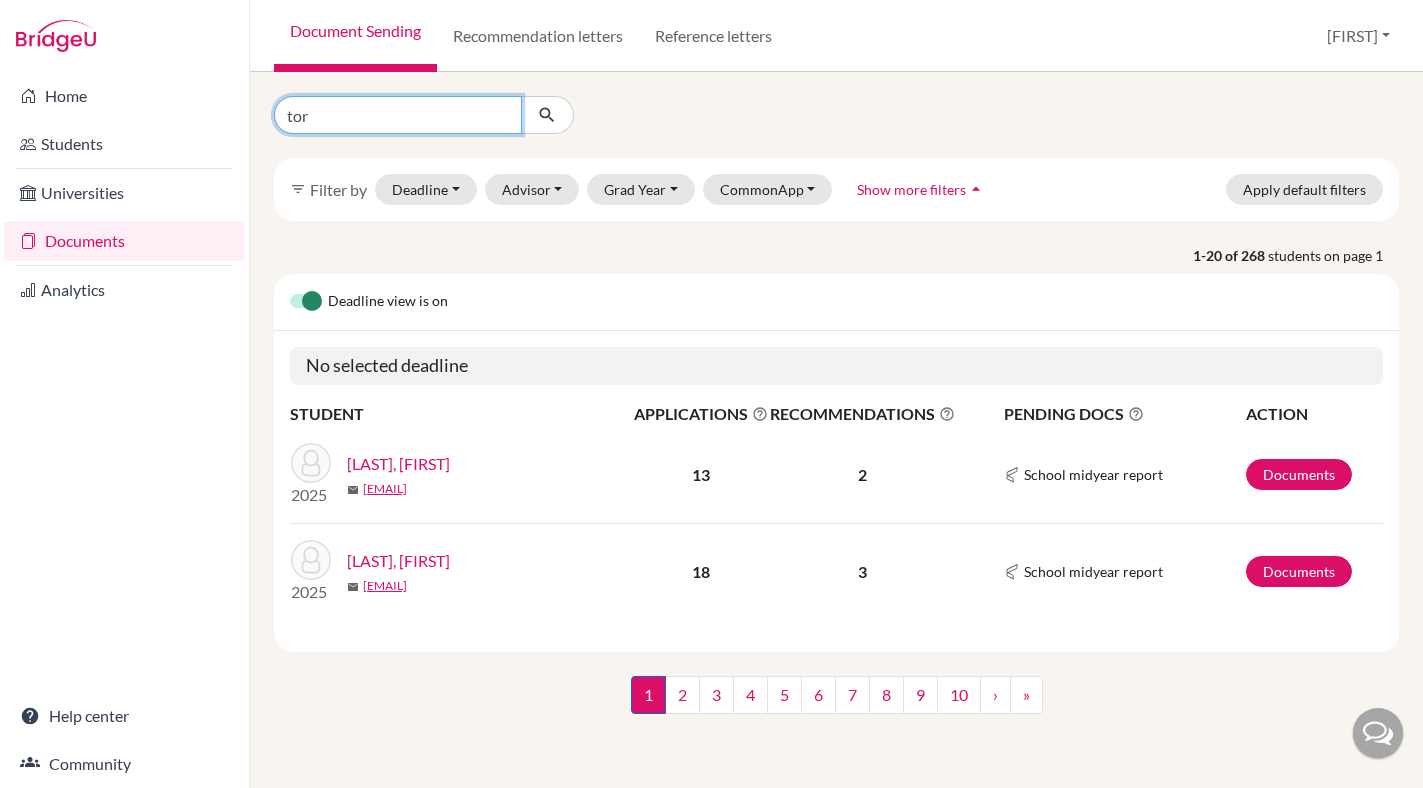 type on "to" 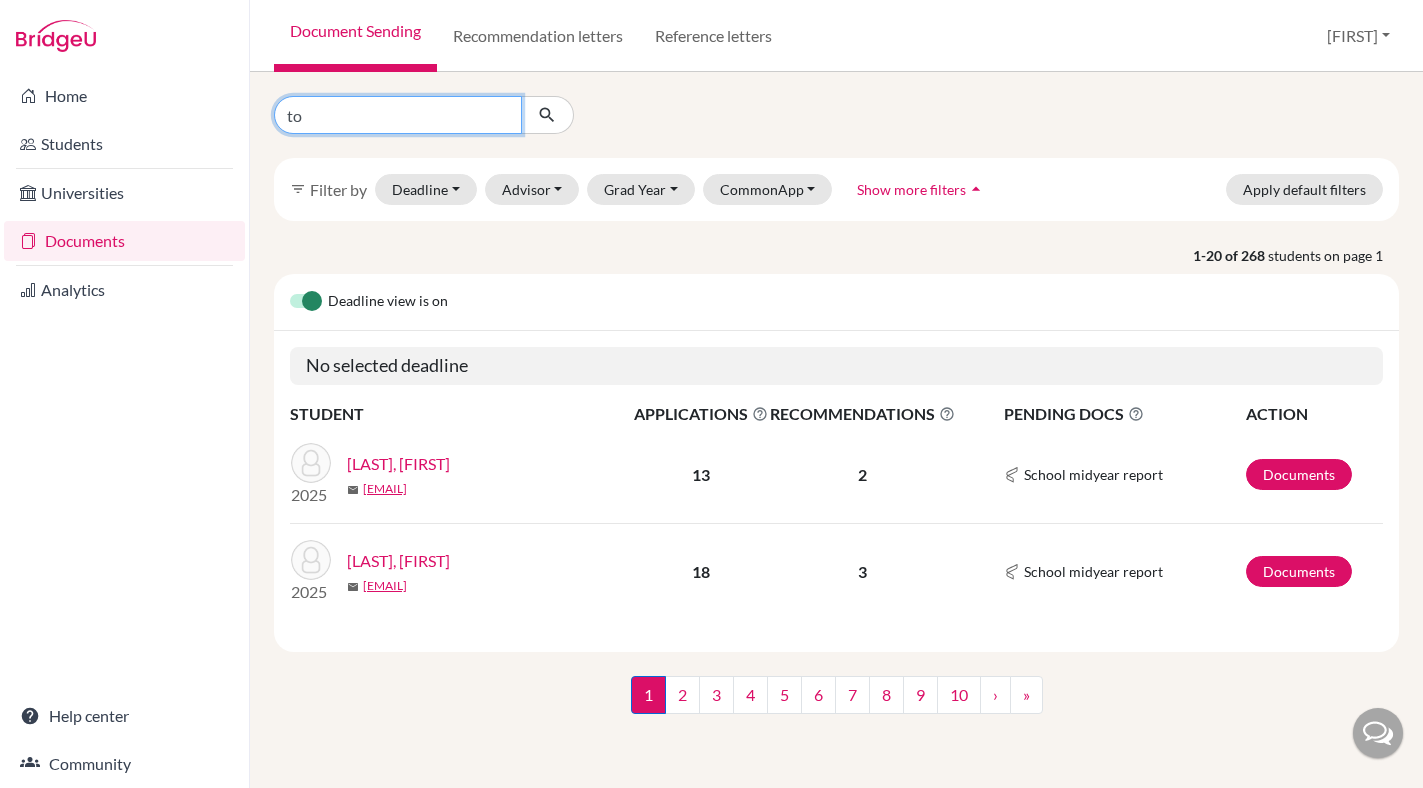 click at bounding box center (547, 115) 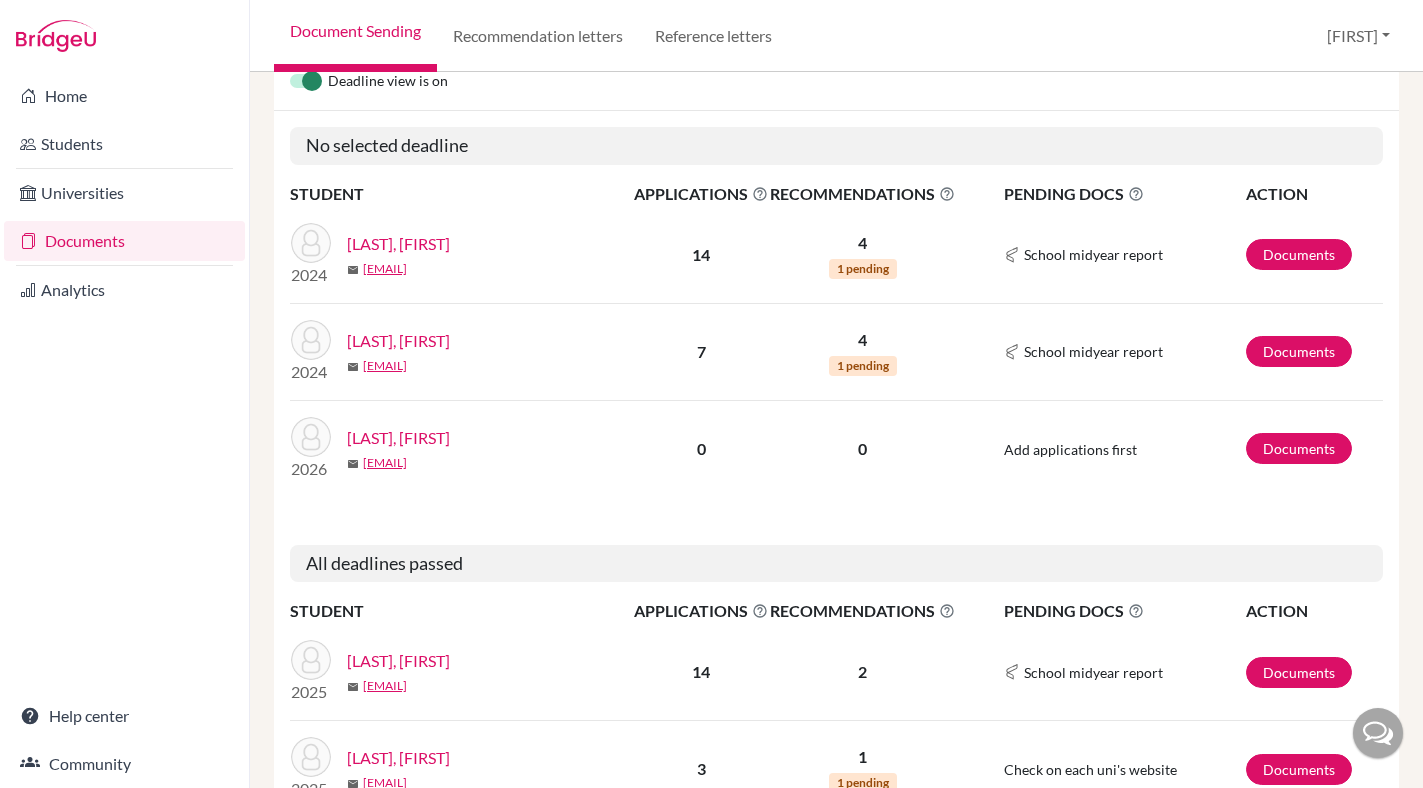 scroll, scrollTop: 329, scrollLeft: 0, axis: vertical 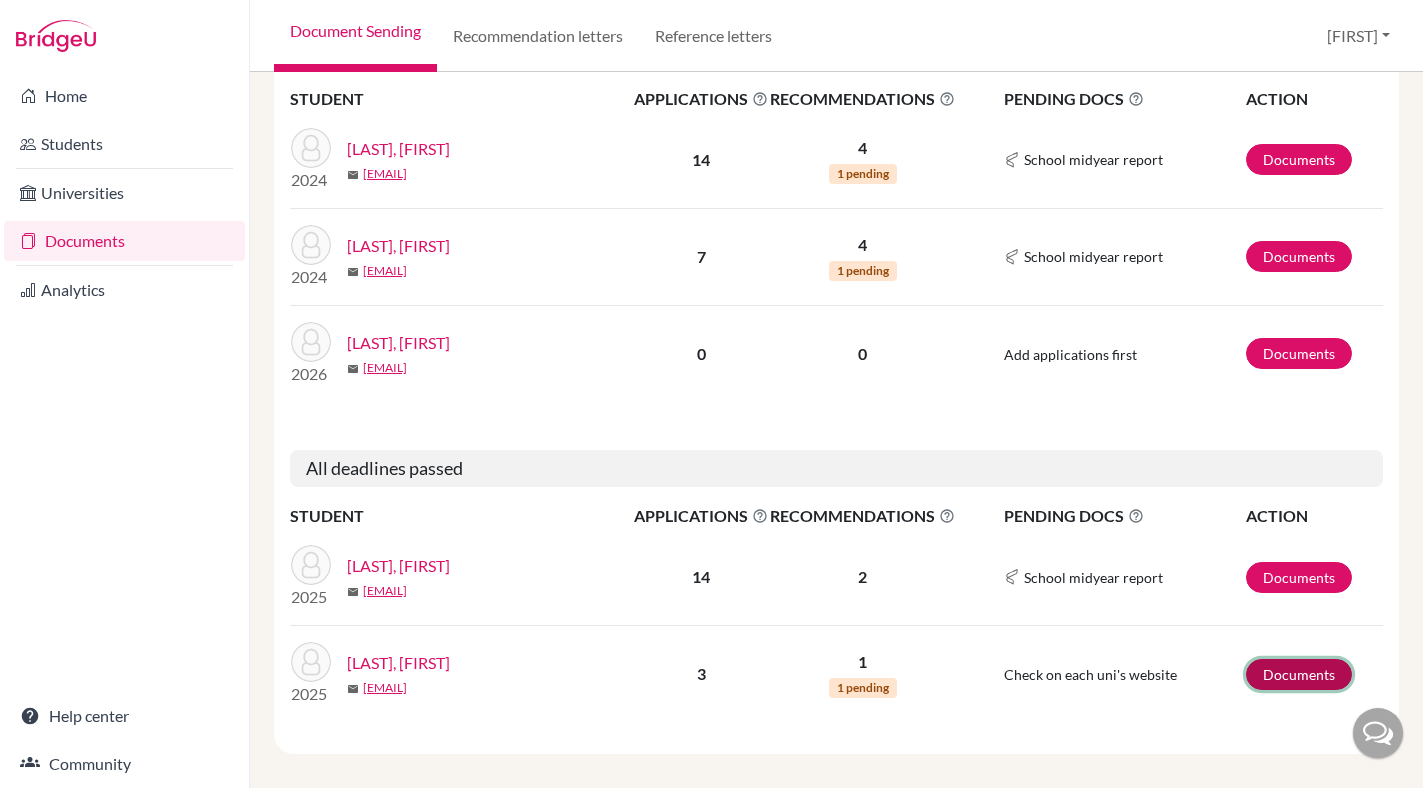 click on "Documents" at bounding box center [1299, 674] 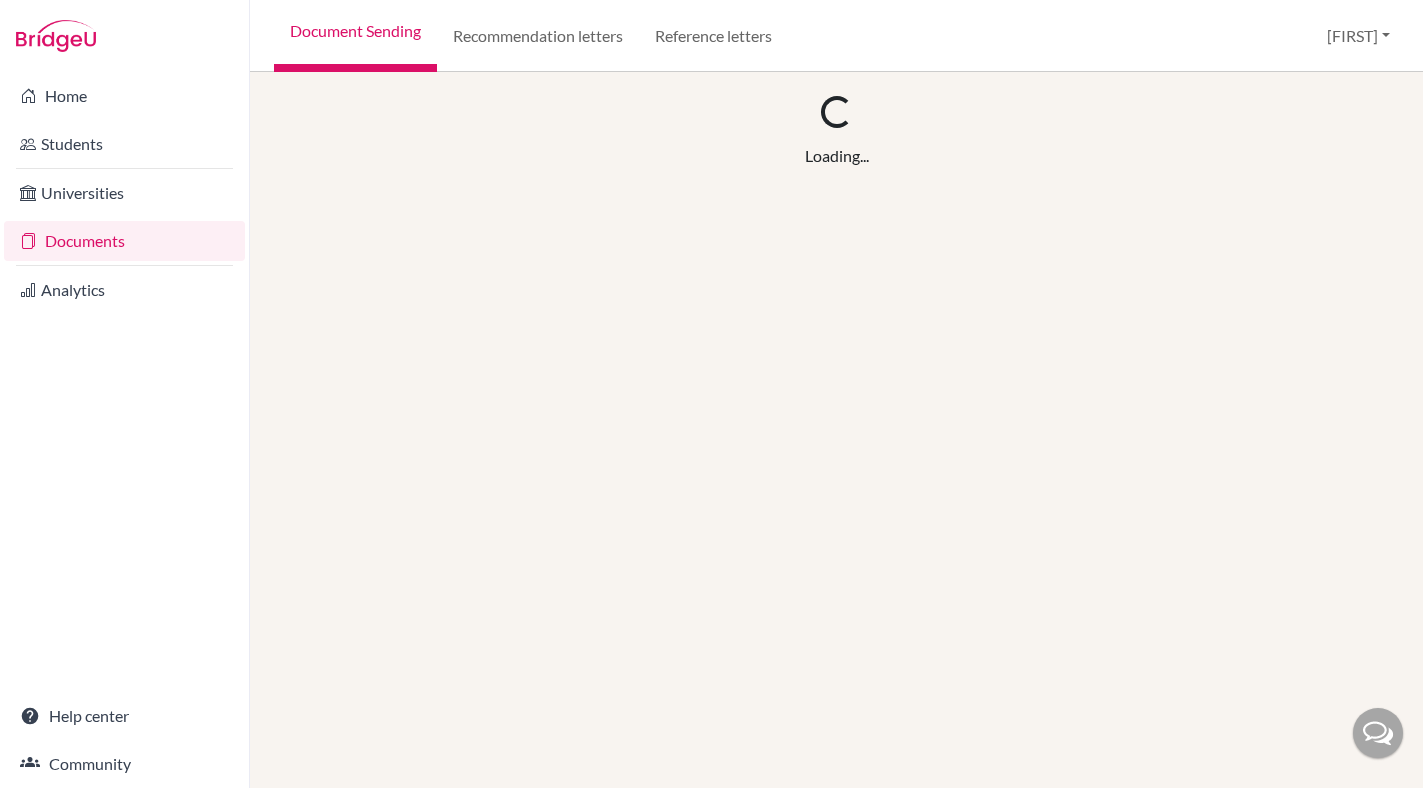scroll, scrollTop: 0, scrollLeft: 0, axis: both 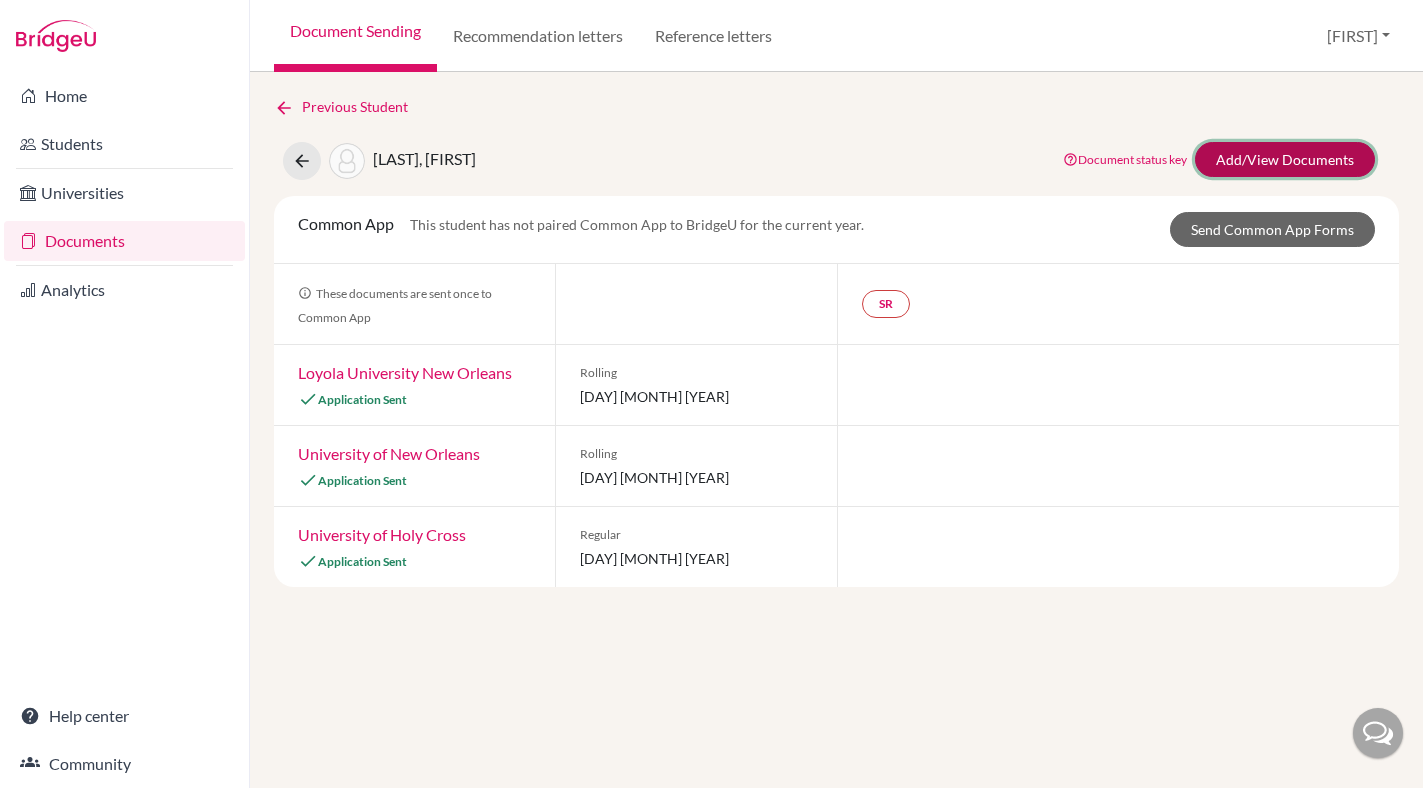 click on "Add/View Documents" at bounding box center [1285, 159] 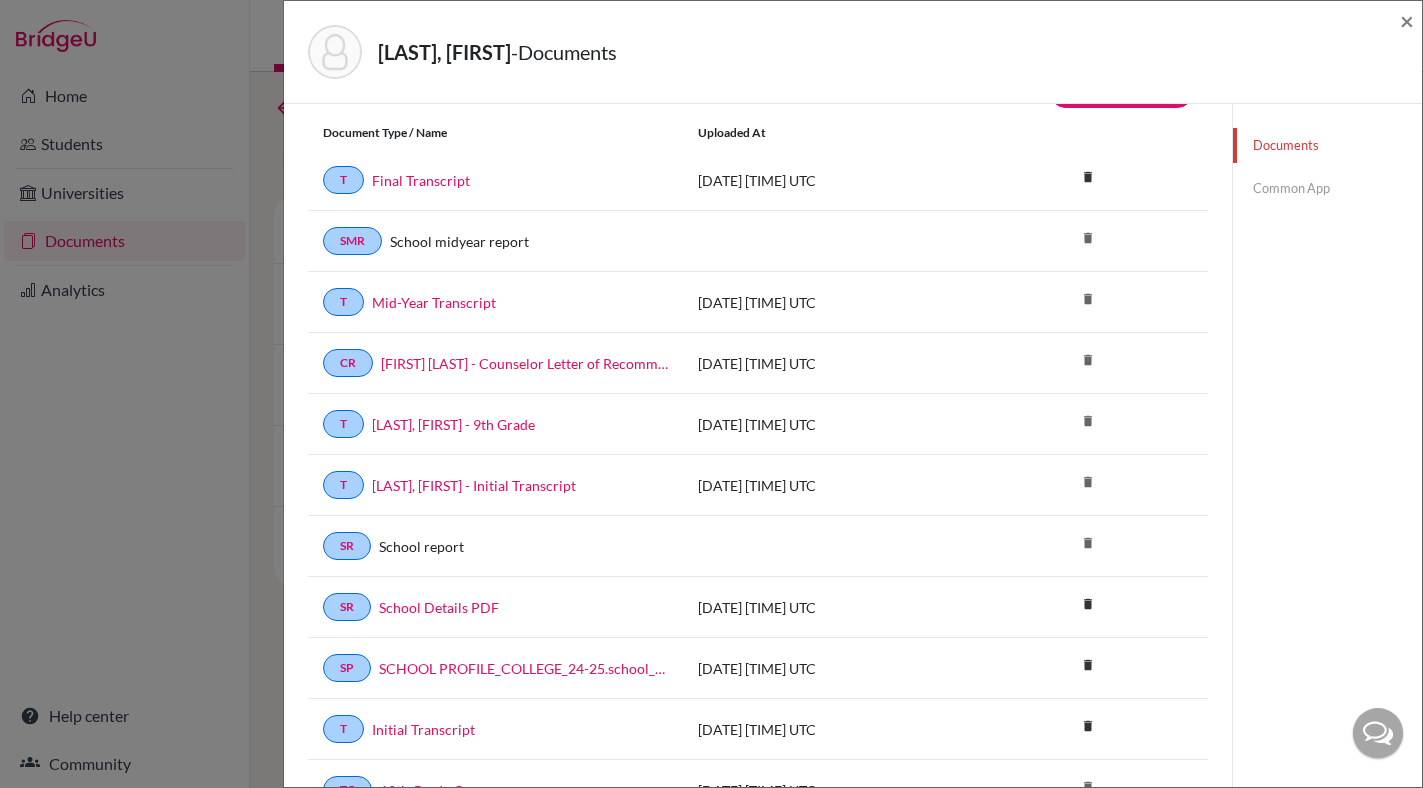 scroll, scrollTop: 0, scrollLeft: 0, axis: both 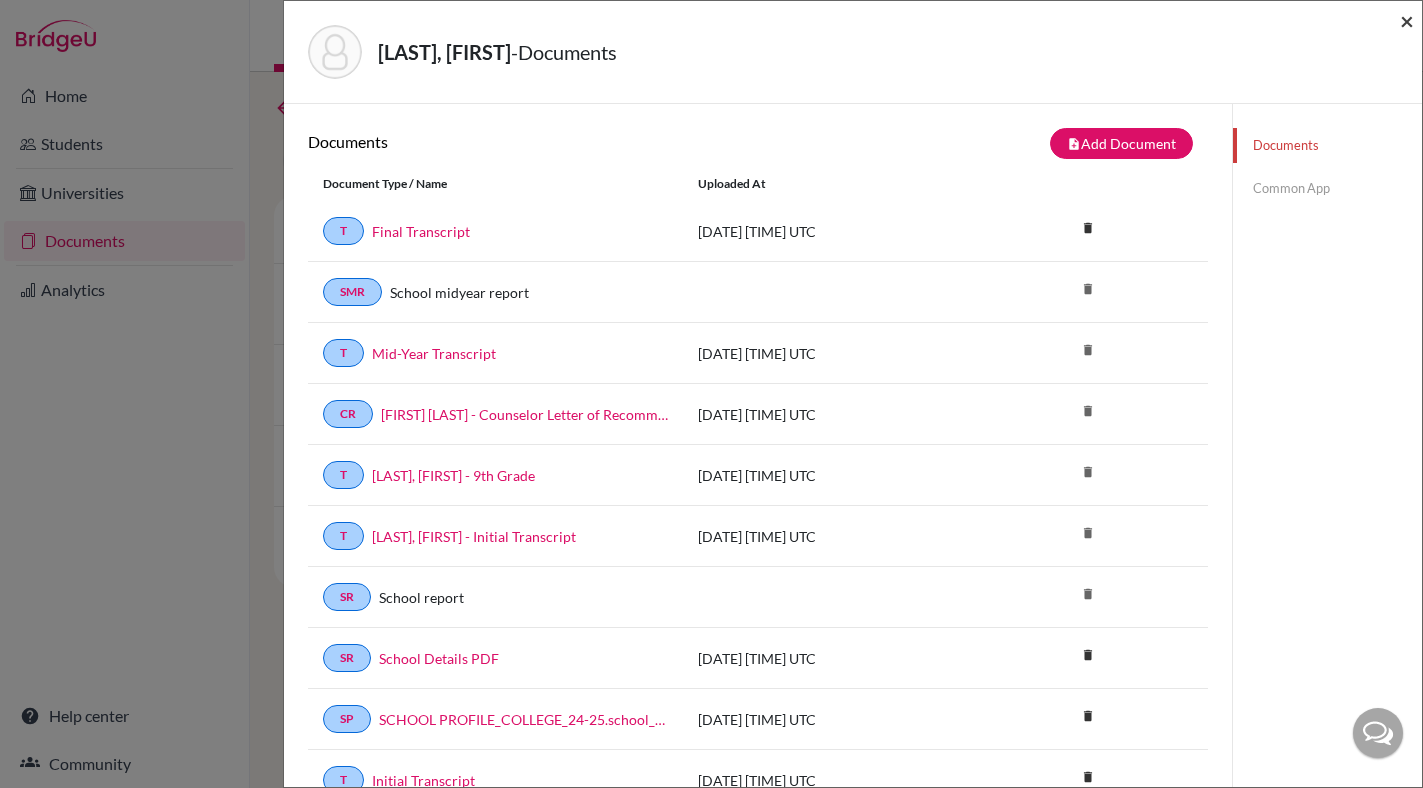 click on "×" at bounding box center (1407, 20) 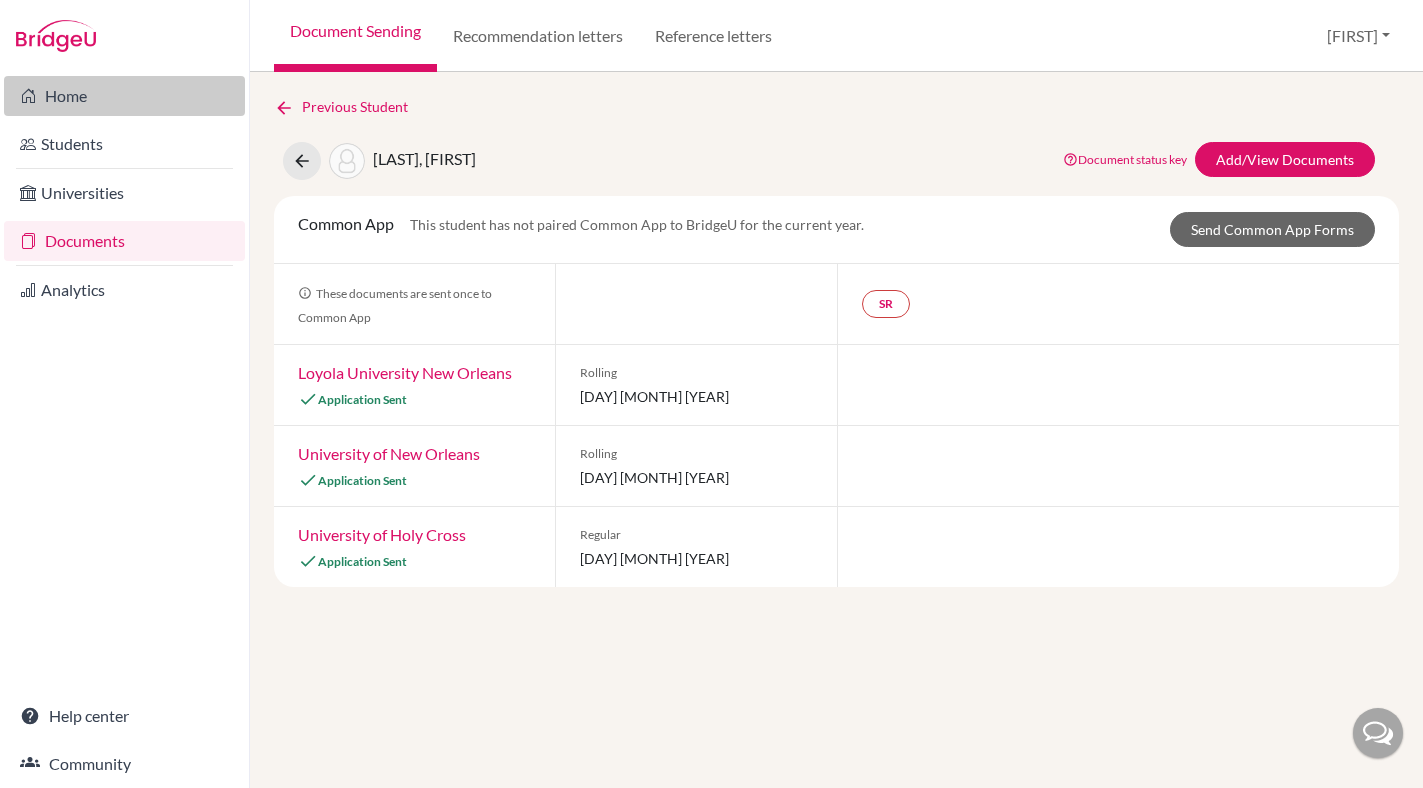 click on "Home" at bounding box center (124, 96) 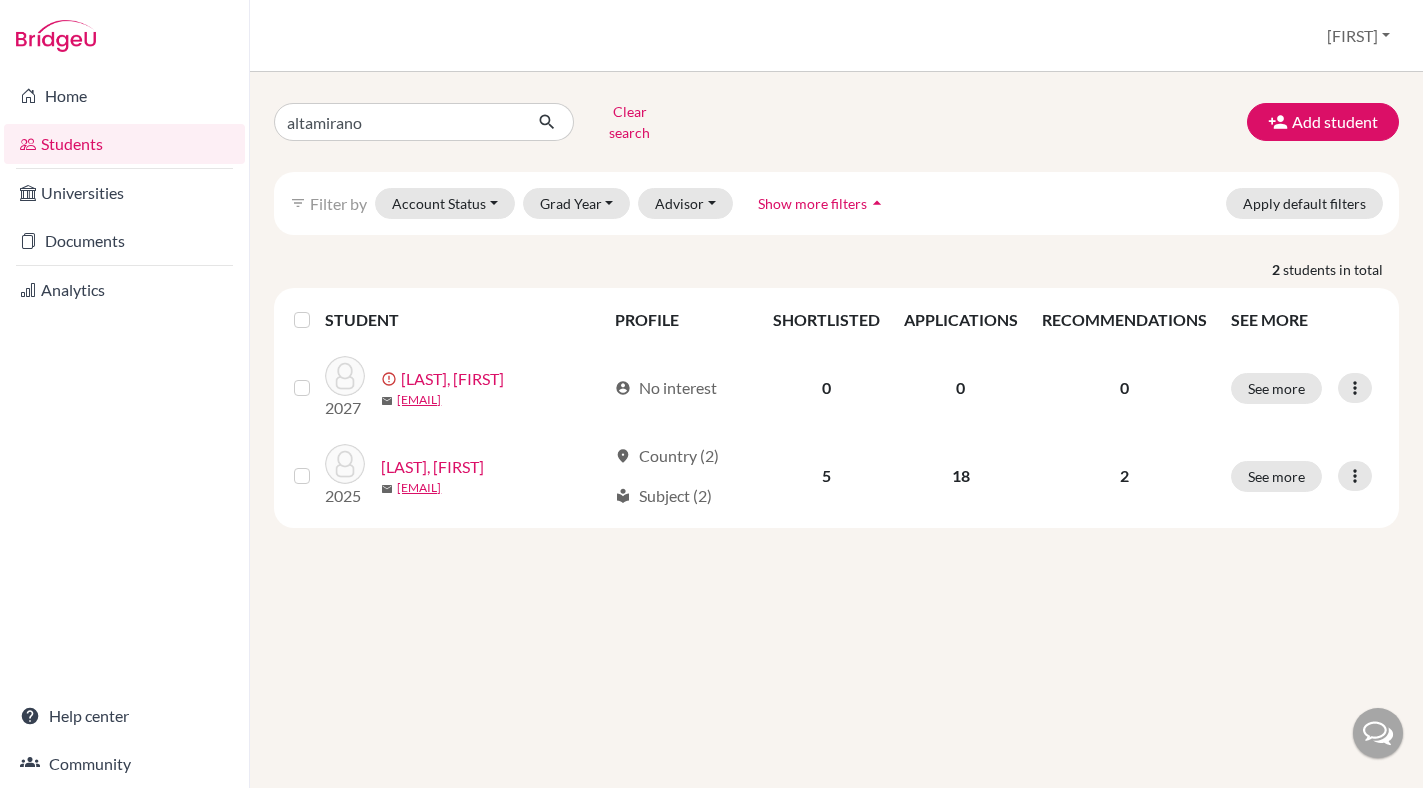scroll, scrollTop: 0, scrollLeft: 0, axis: both 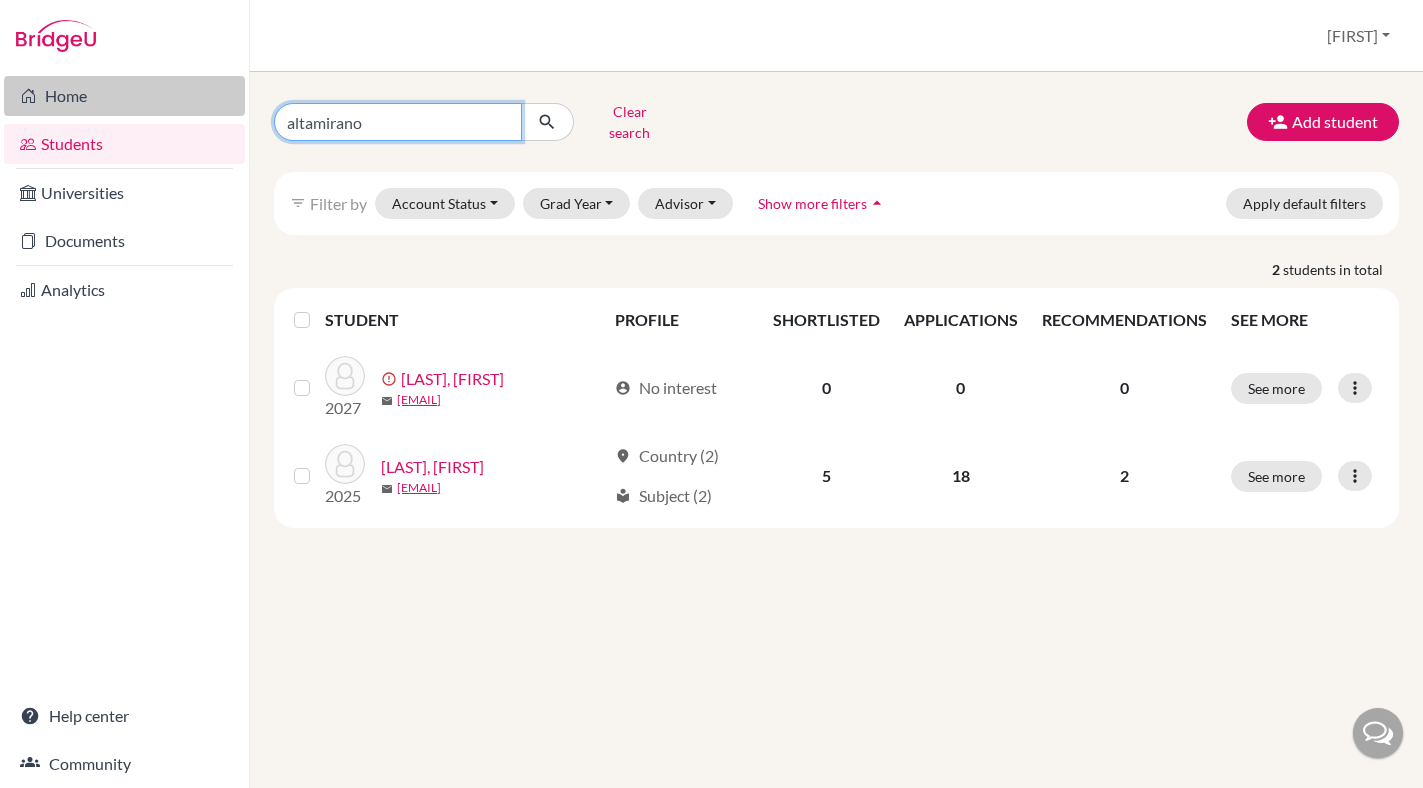 drag, startPoint x: 396, startPoint y: 112, endPoint x: 237, endPoint y: 112, distance: 159 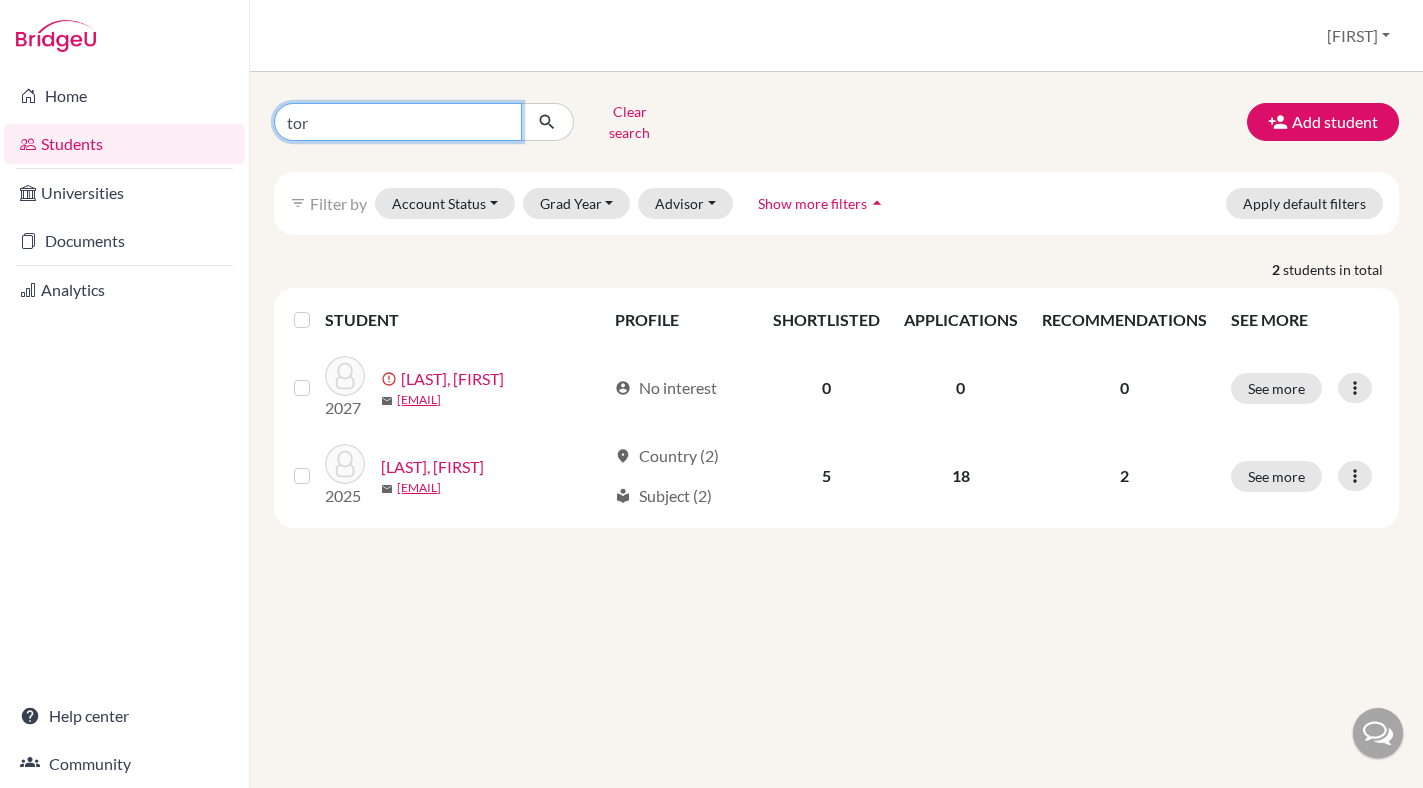 type on "toruno" 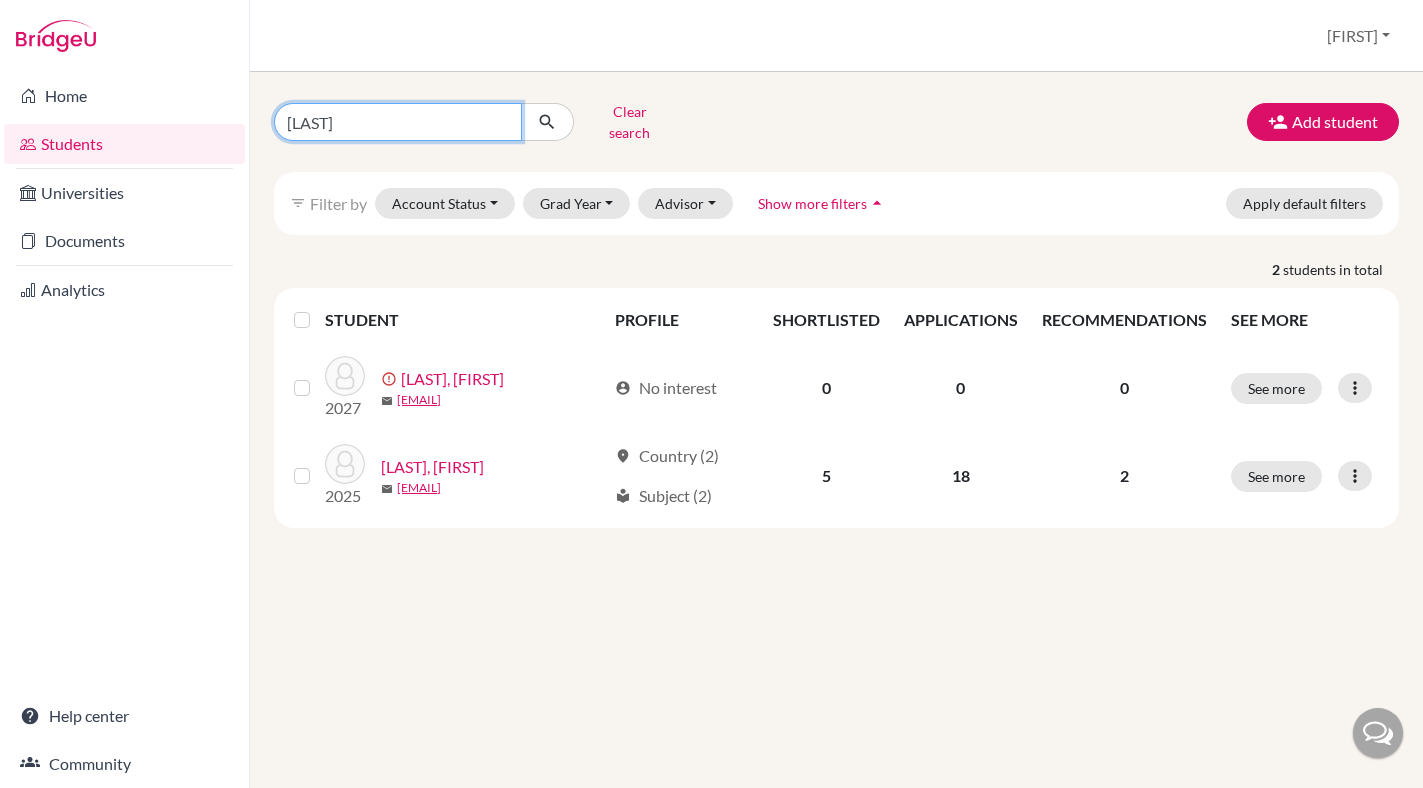 click on "toruno" at bounding box center (398, 122) 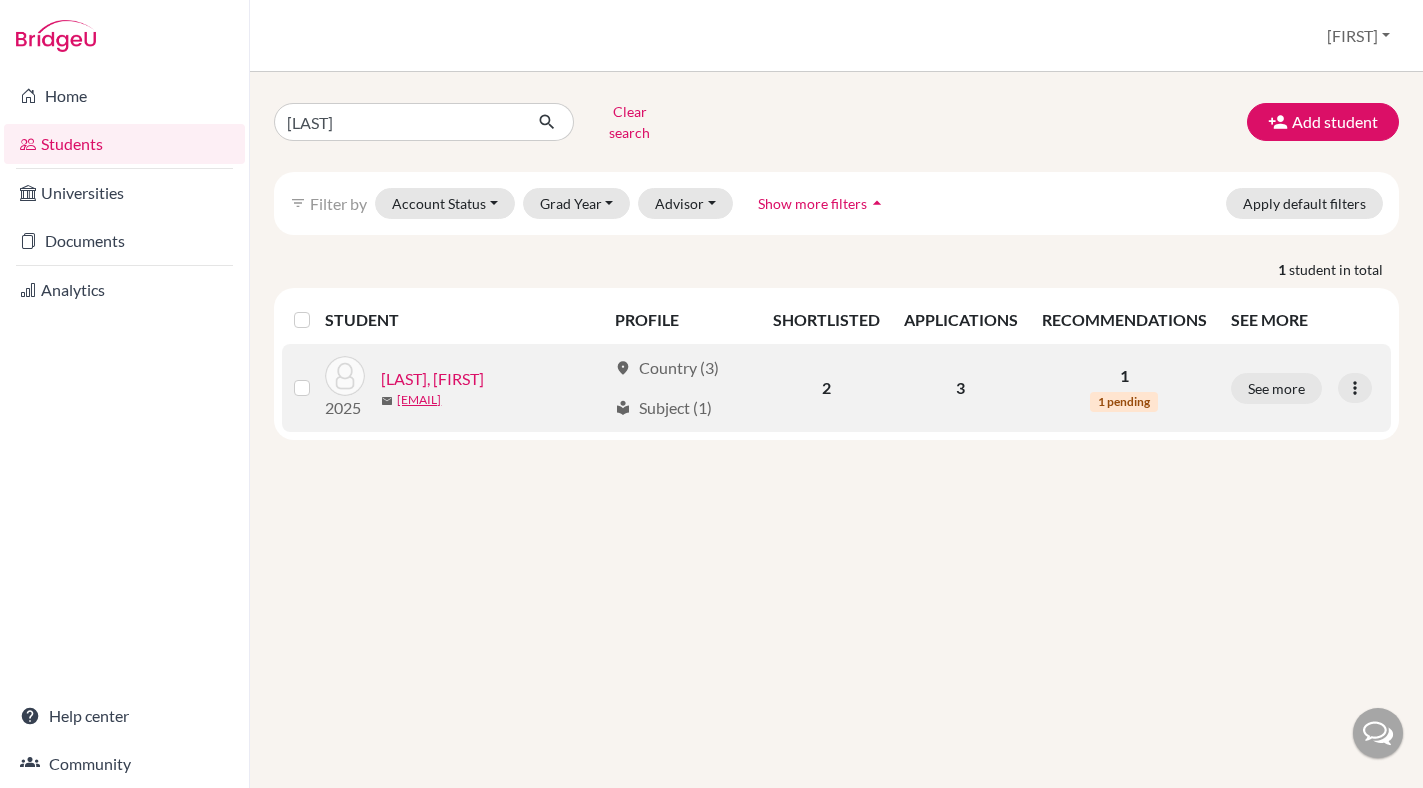 click on "[LAST] [SURNAME], [FIRST]" at bounding box center [432, 379] 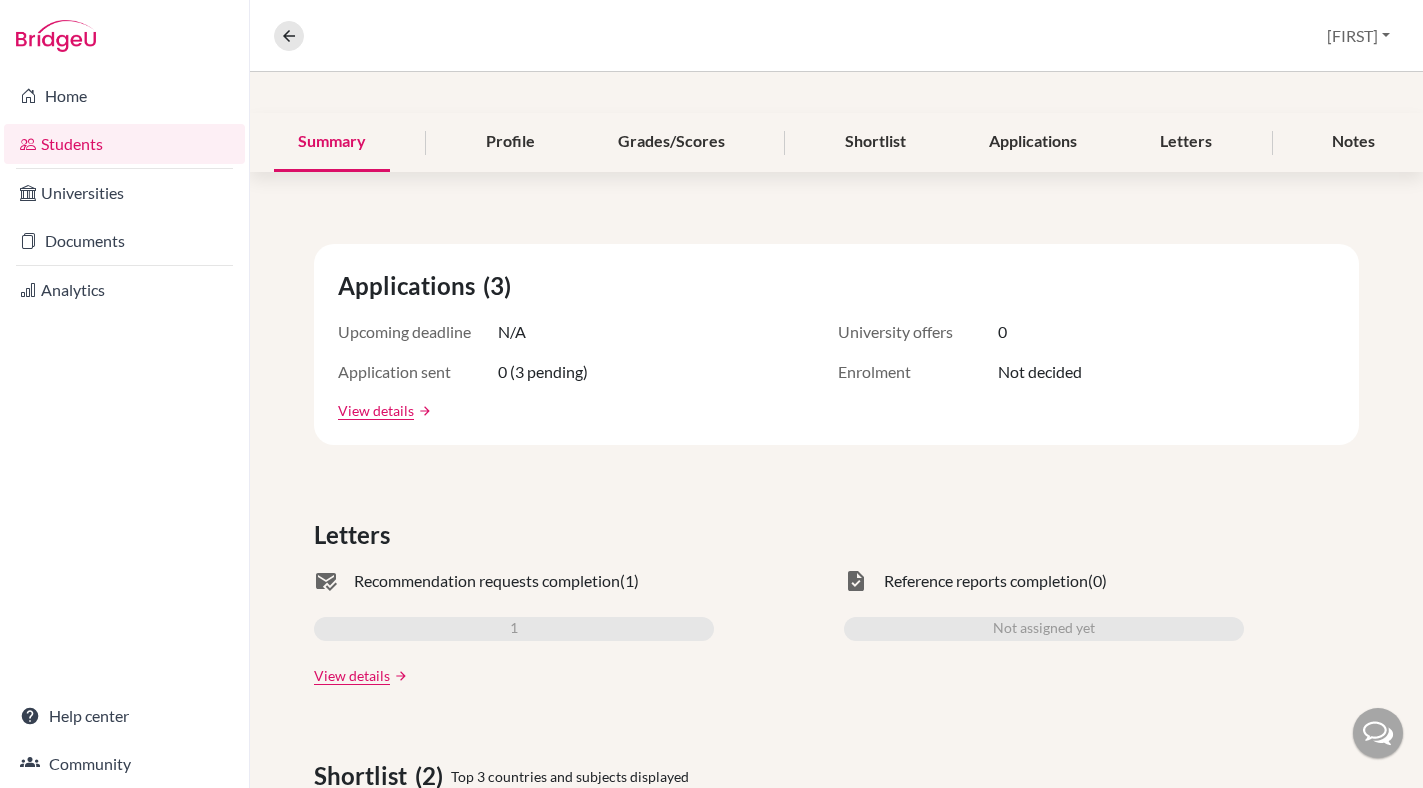 scroll, scrollTop: 0, scrollLeft: 0, axis: both 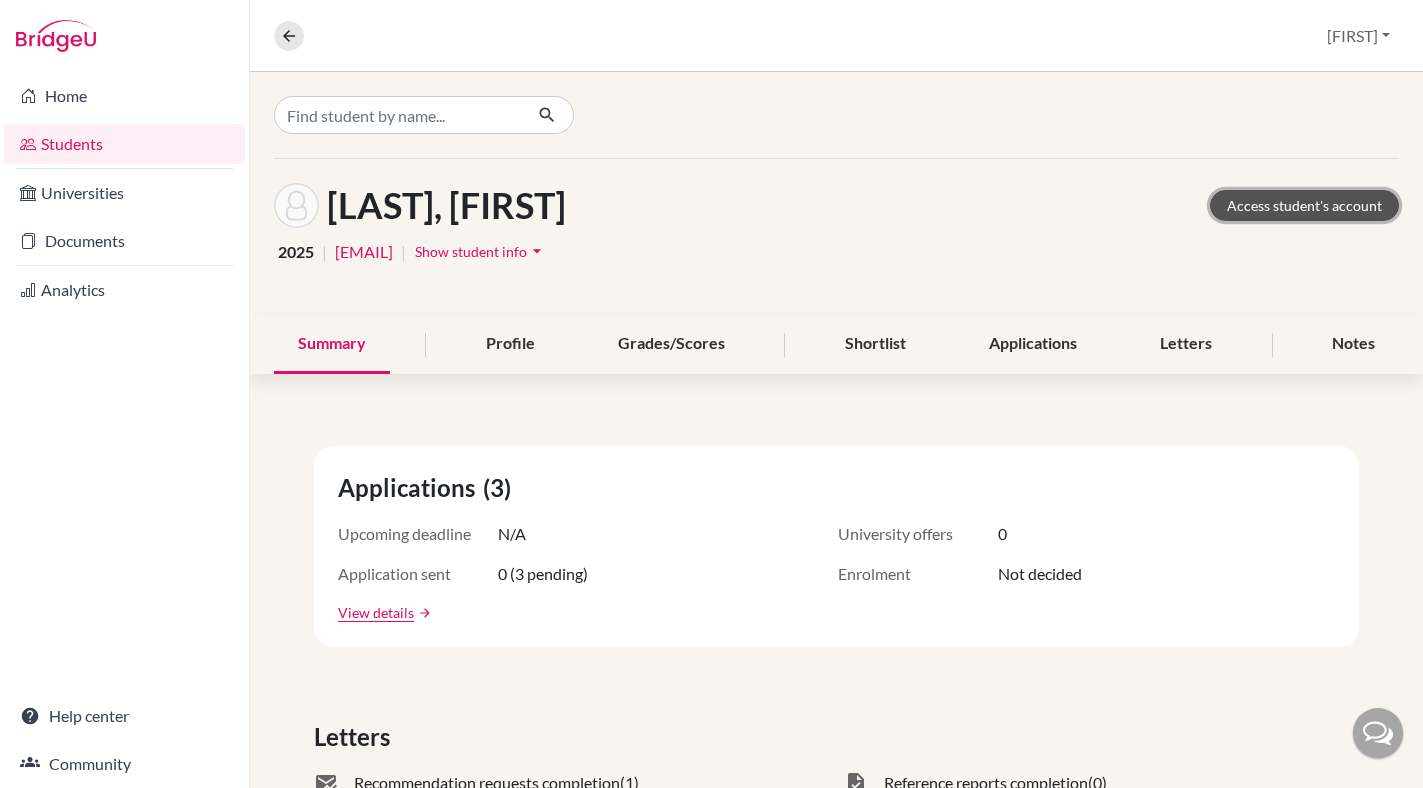 click on "Access student's account" at bounding box center [1304, 205] 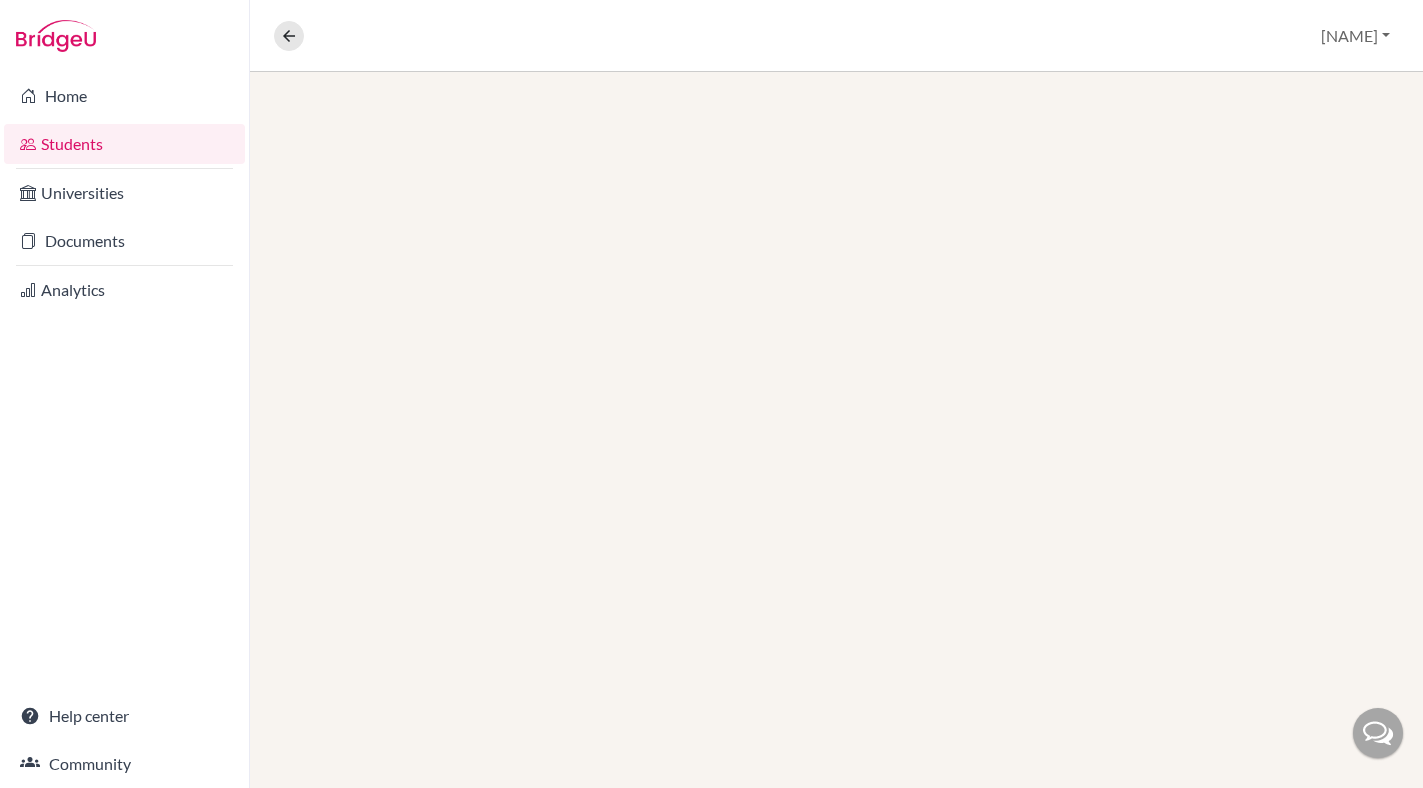 scroll, scrollTop: 0, scrollLeft: 0, axis: both 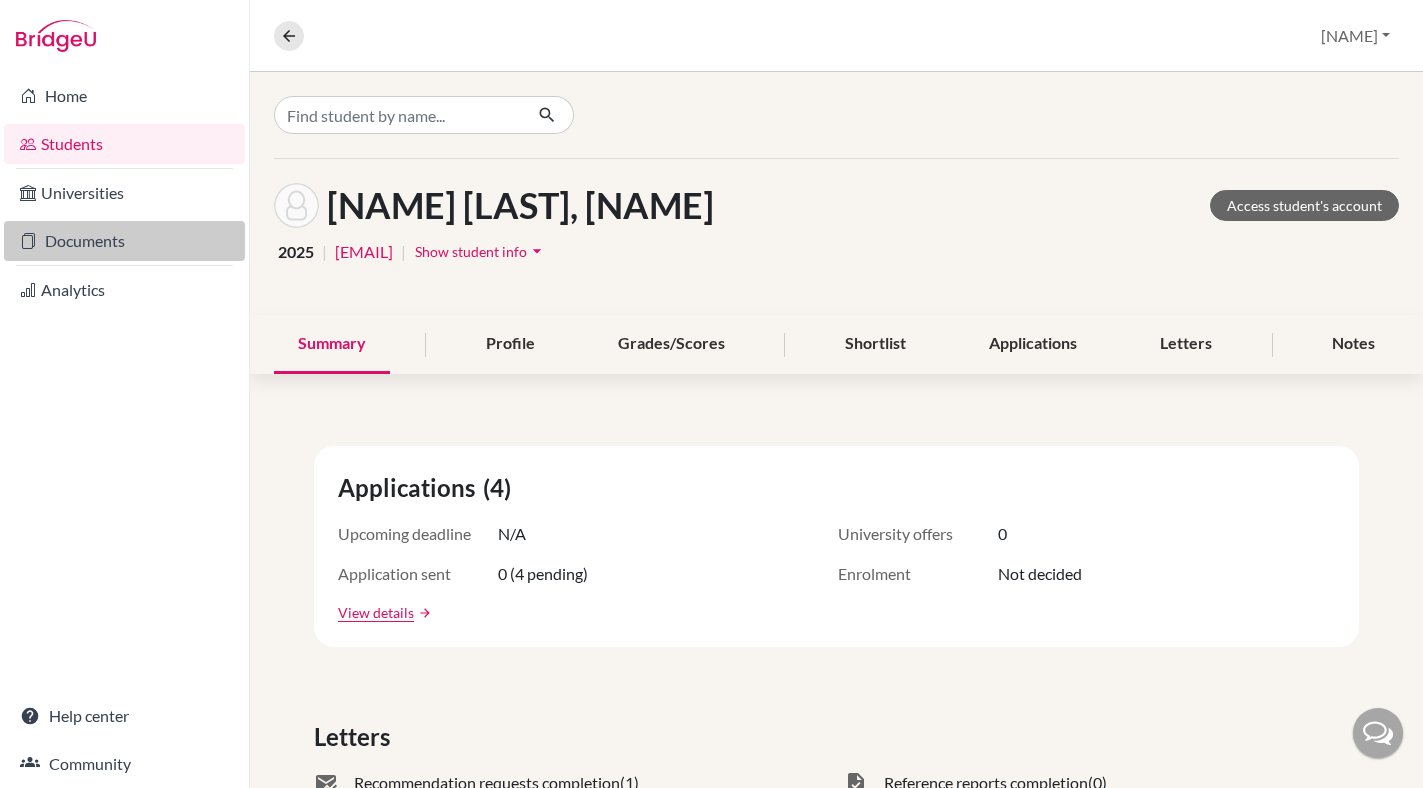 click on "Documents" at bounding box center (124, 241) 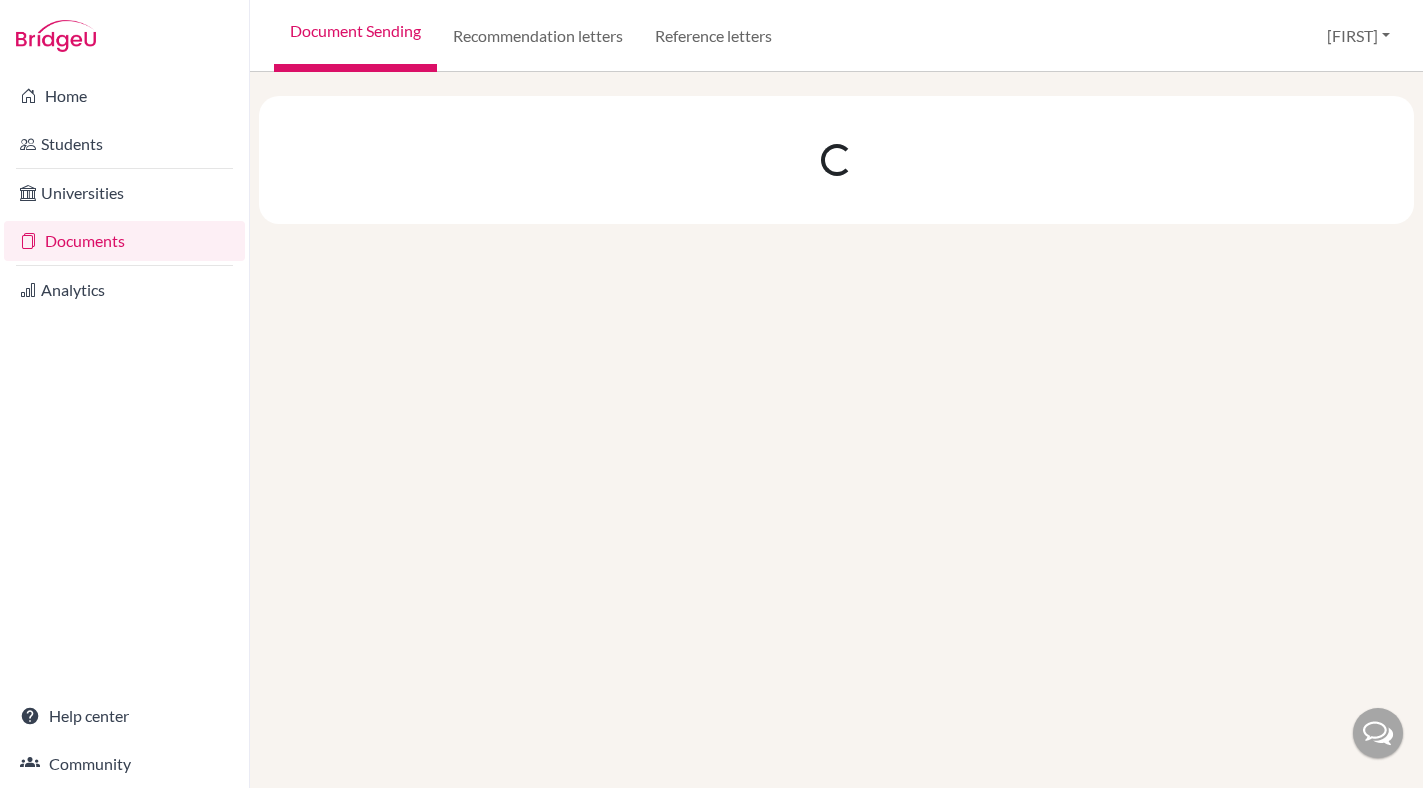 scroll, scrollTop: 0, scrollLeft: 0, axis: both 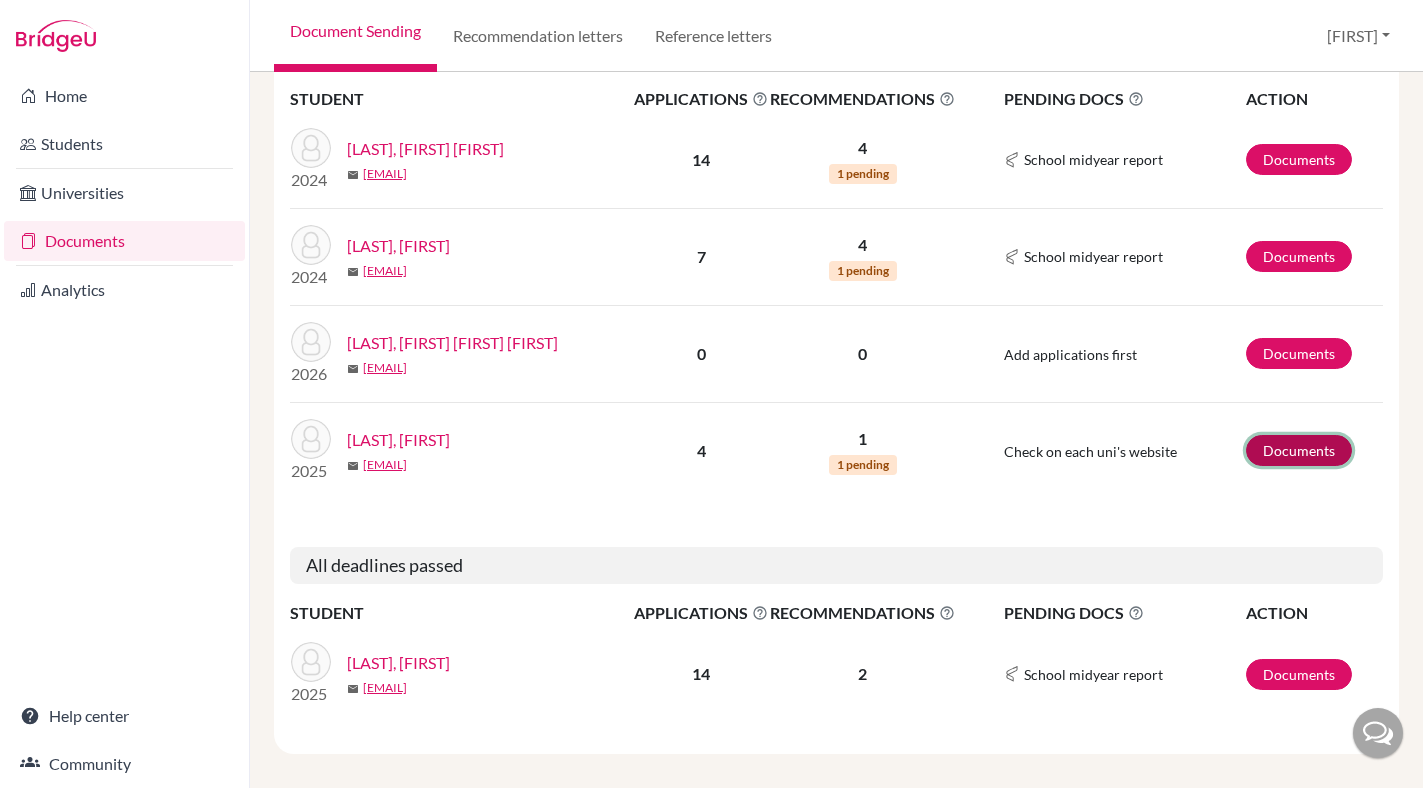 click on "Documents" at bounding box center [1299, 450] 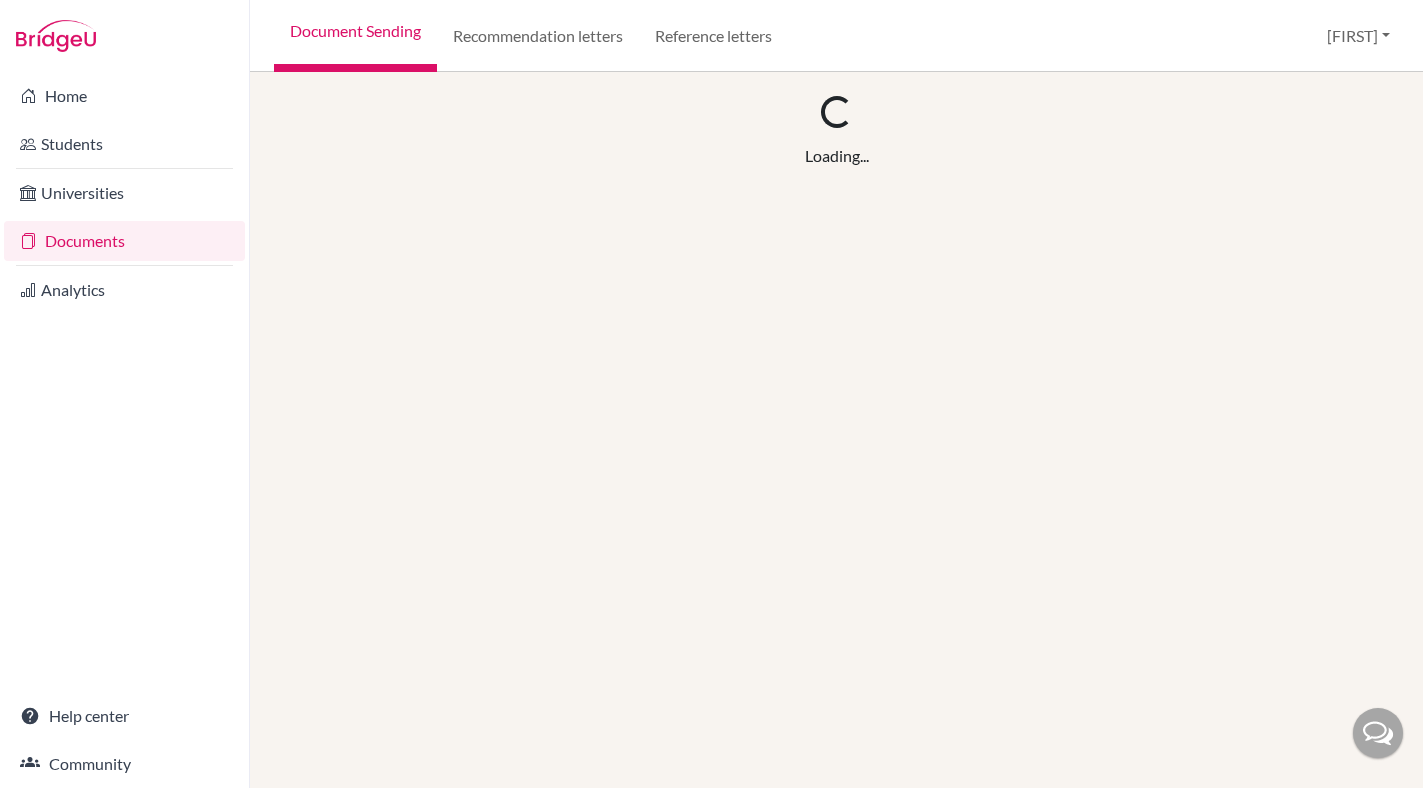 scroll, scrollTop: 0, scrollLeft: 0, axis: both 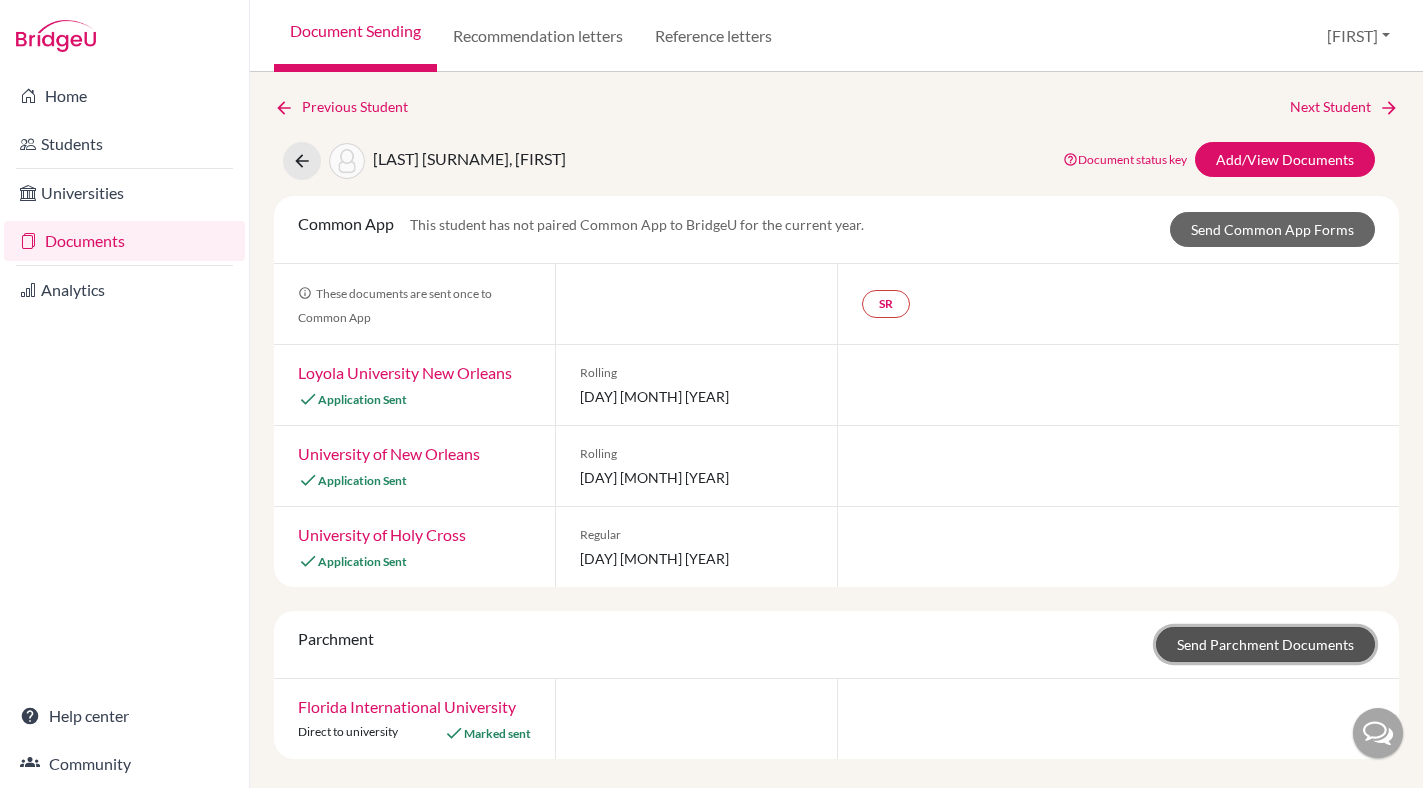 click on "Send Parchment Documents" 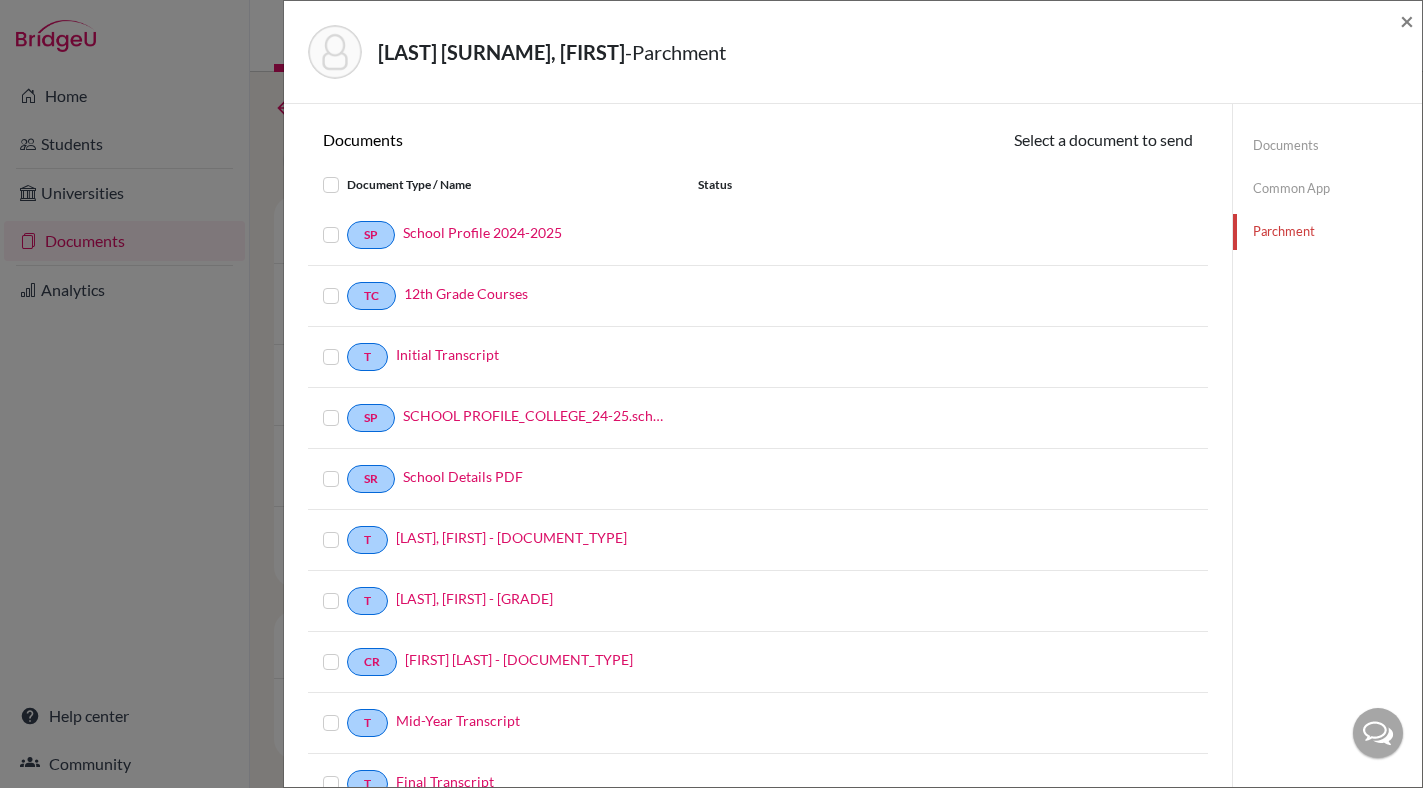 scroll, scrollTop: 105, scrollLeft: 0, axis: vertical 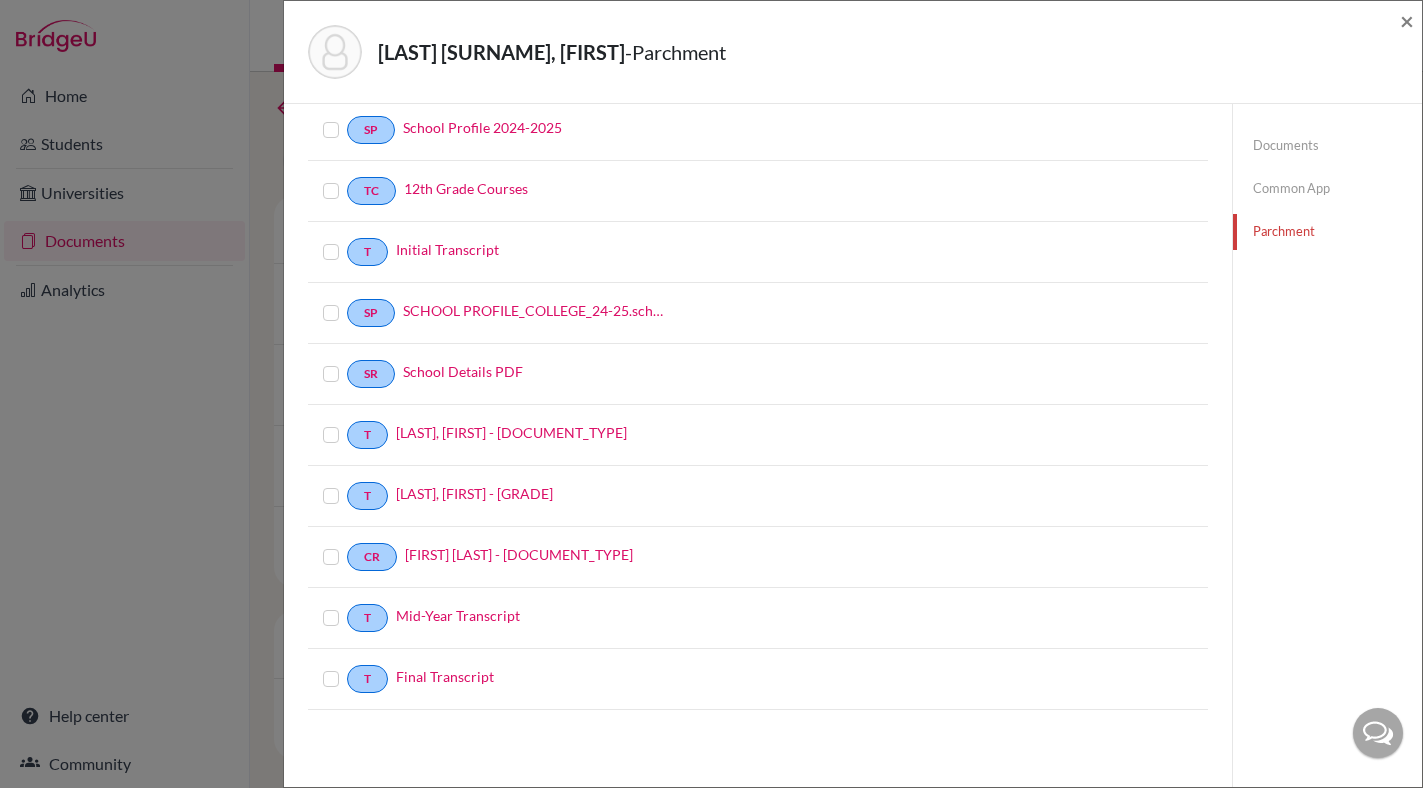 click at bounding box center (347, 667) 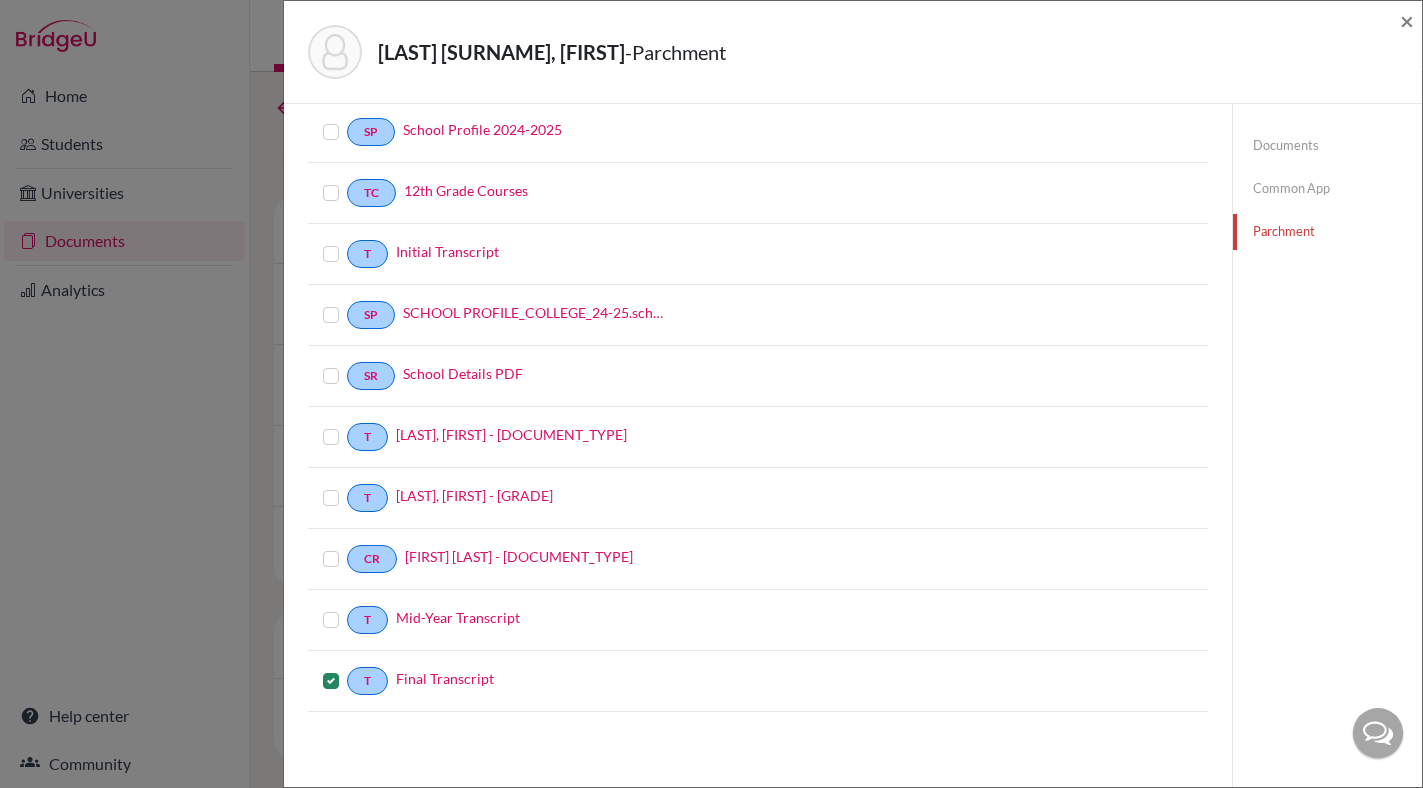 scroll, scrollTop: 0, scrollLeft: 0, axis: both 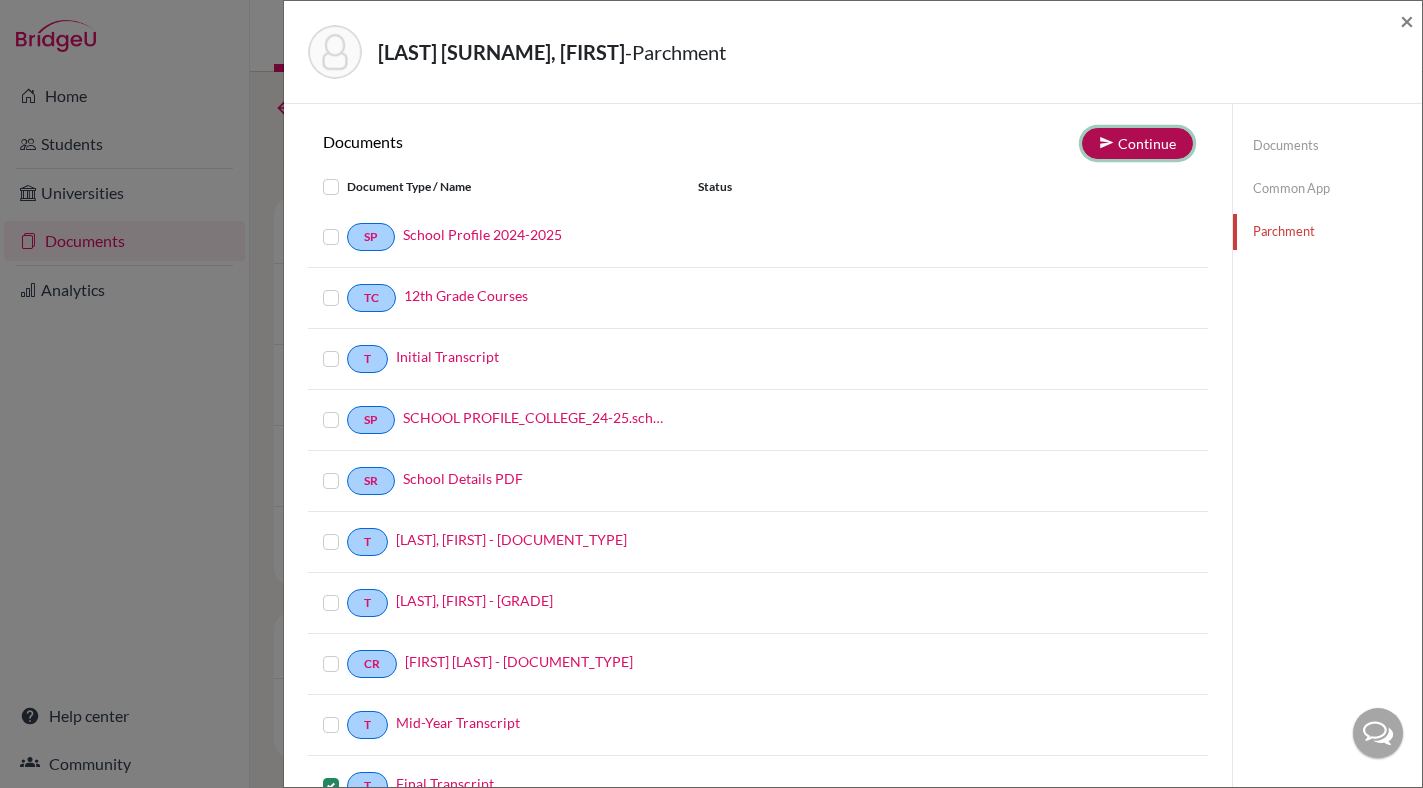 click on "Continue" at bounding box center [1137, 143] 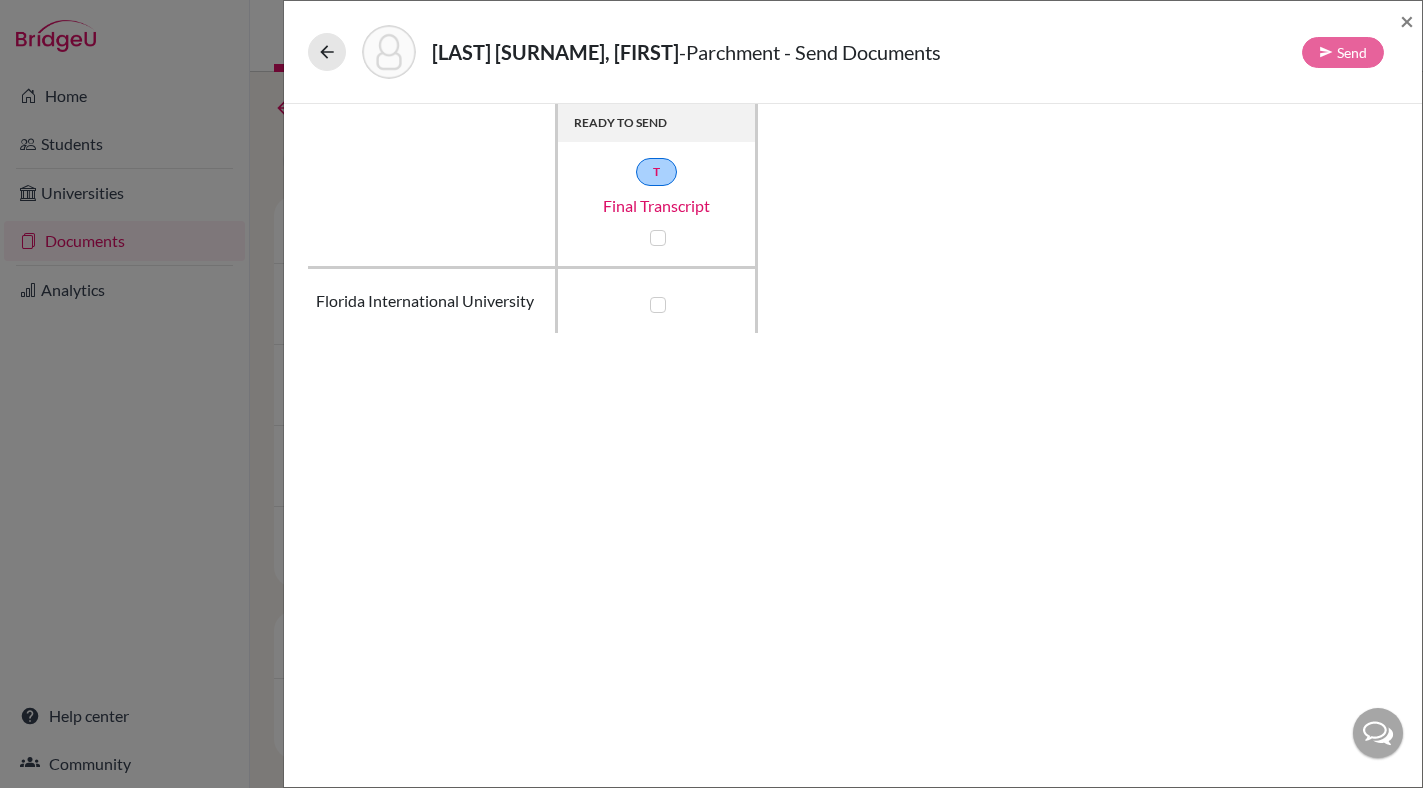 click 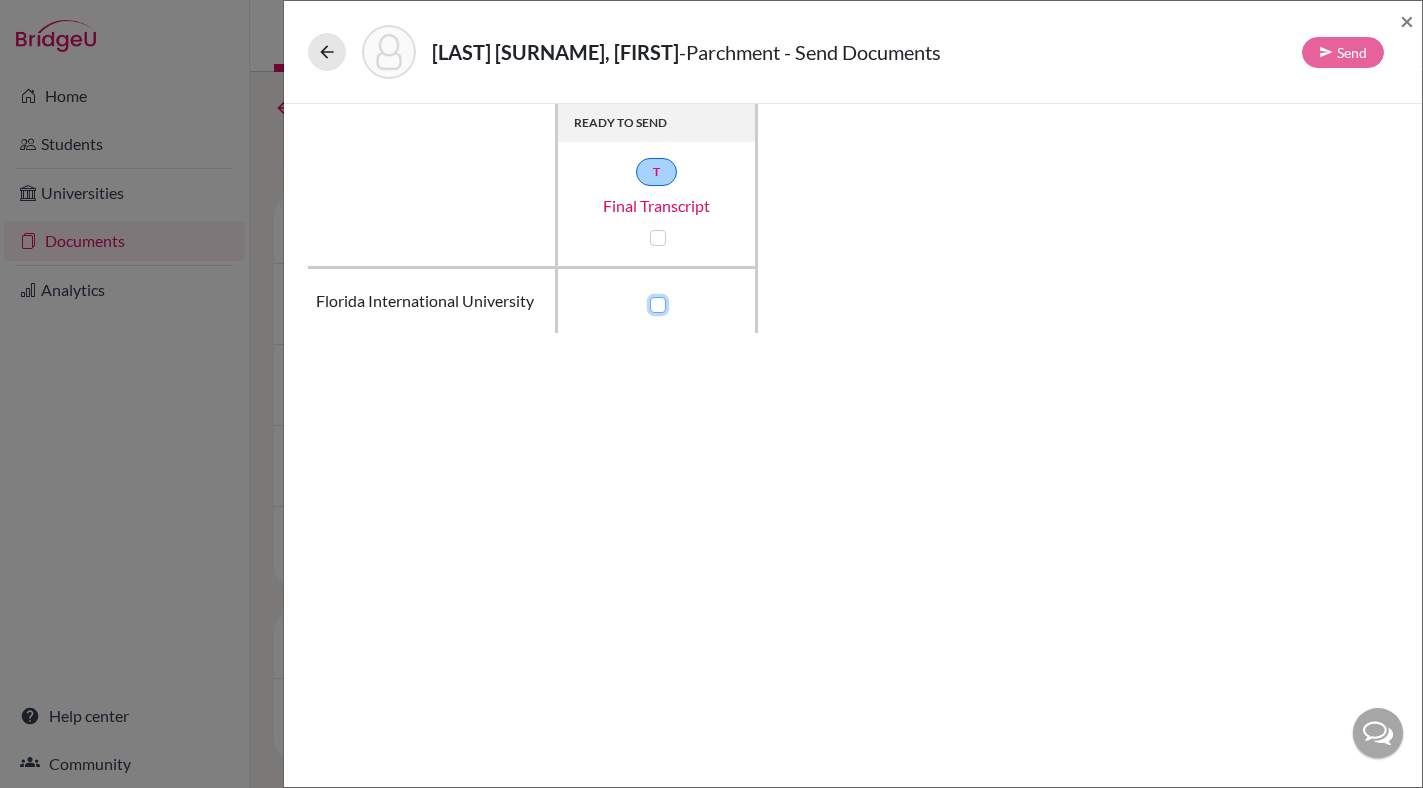click at bounding box center [653, 303] 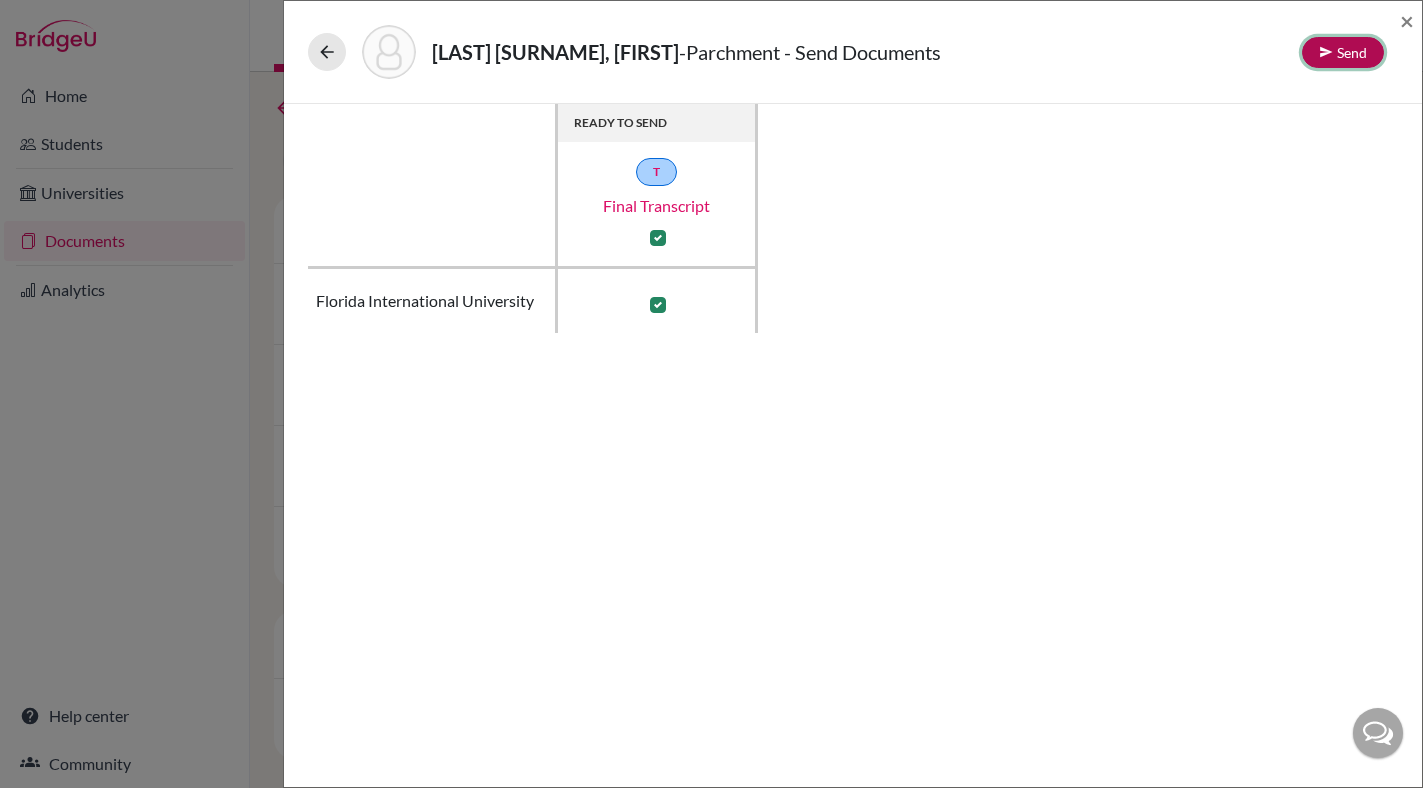 click at bounding box center [1326, 52] 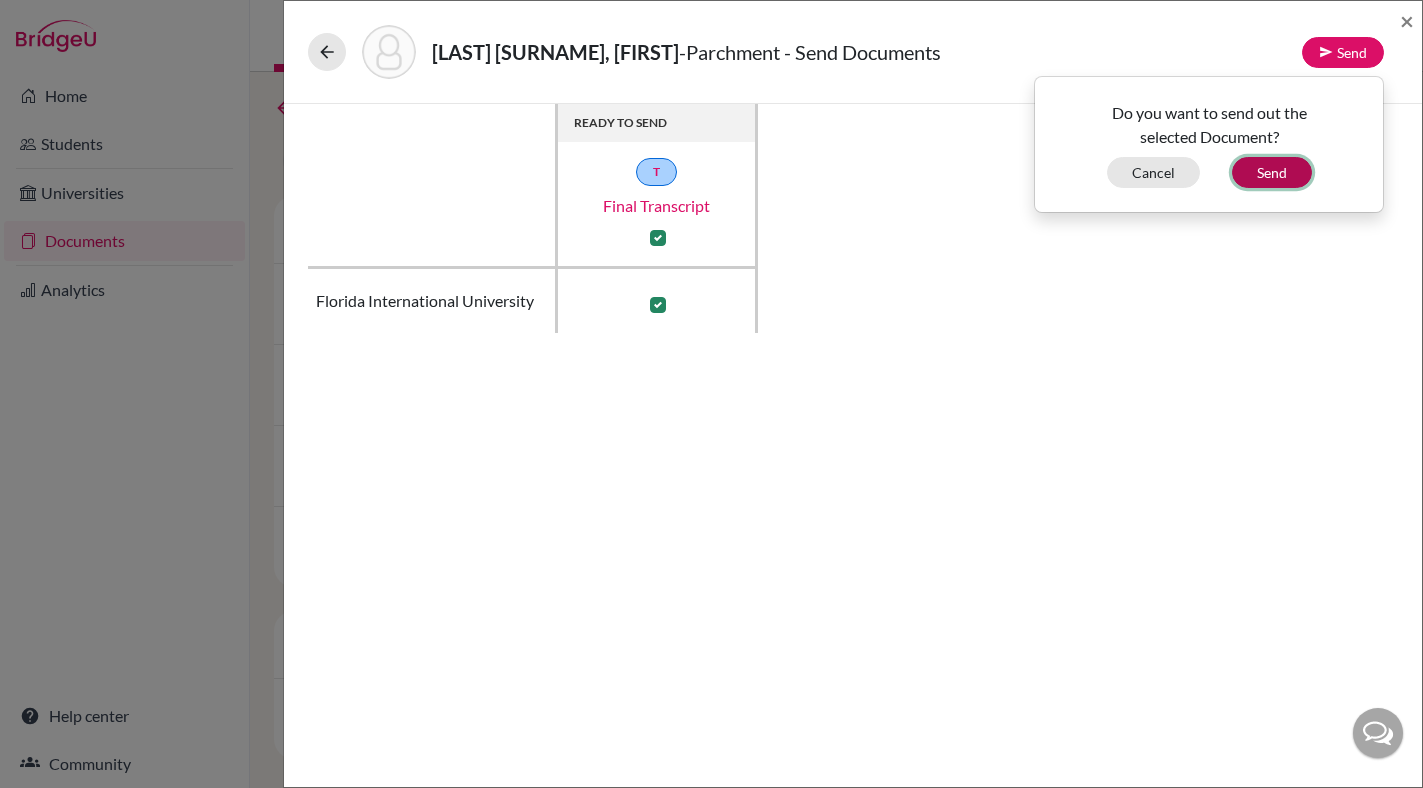 click on "Send" at bounding box center (1272, 172) 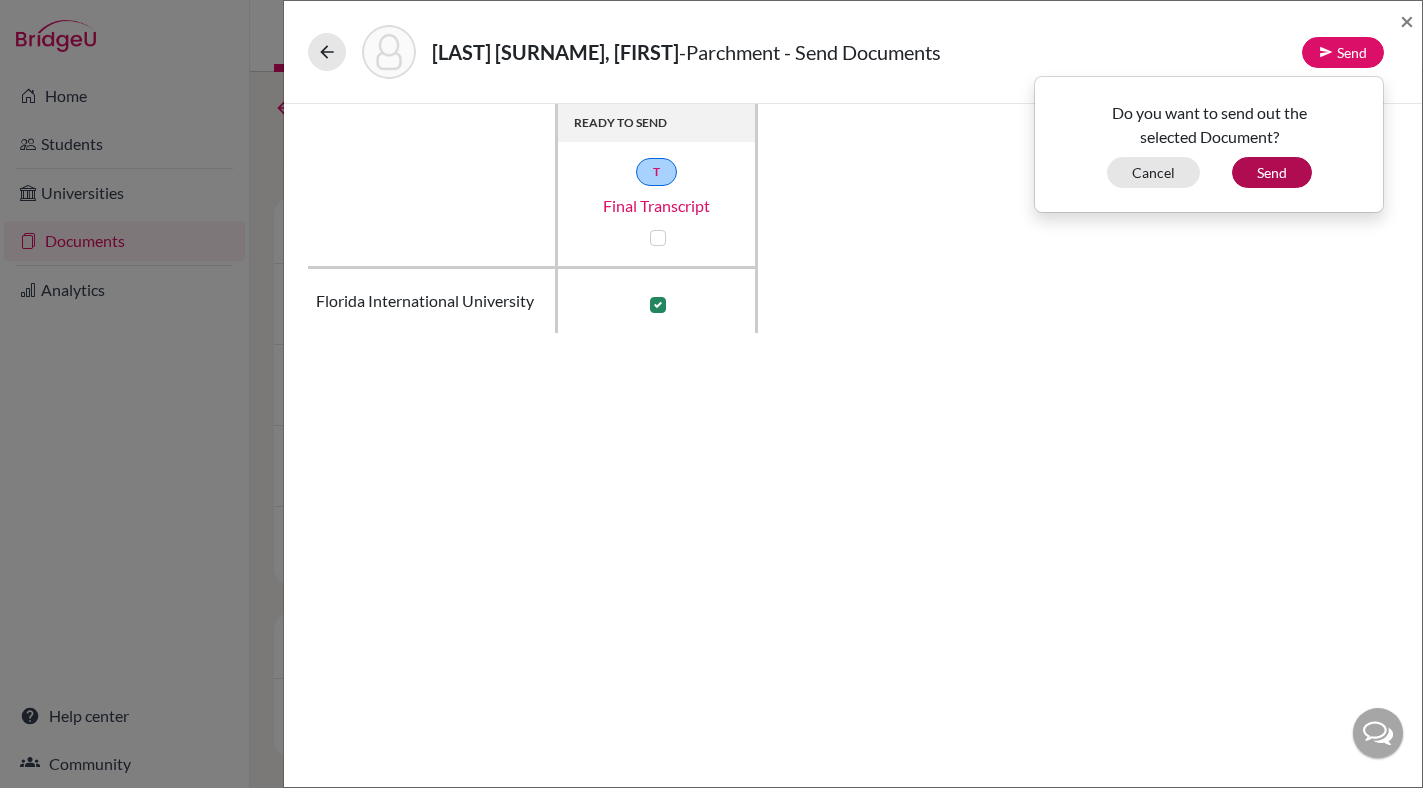 checkbox on "false" 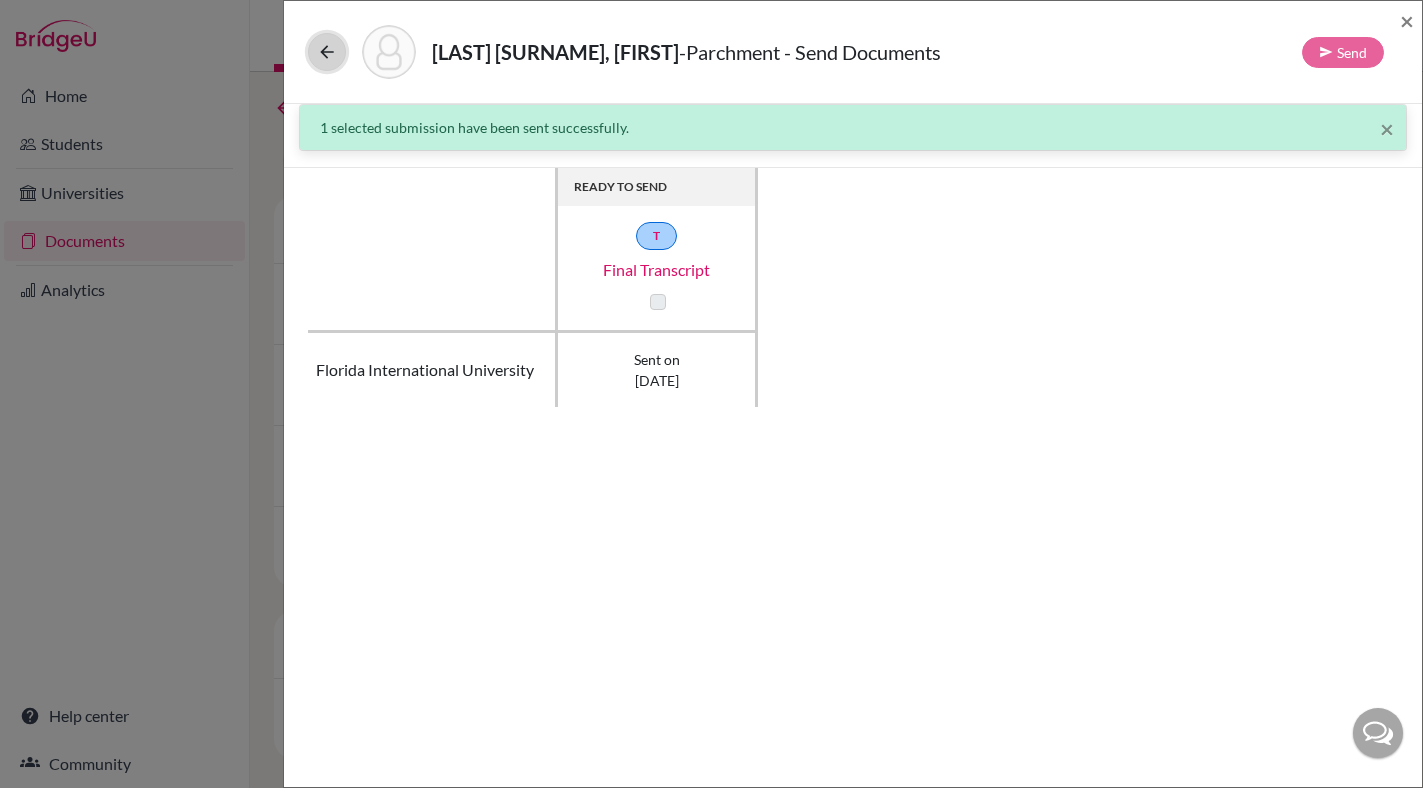 click at bounding box center [327, 52] 